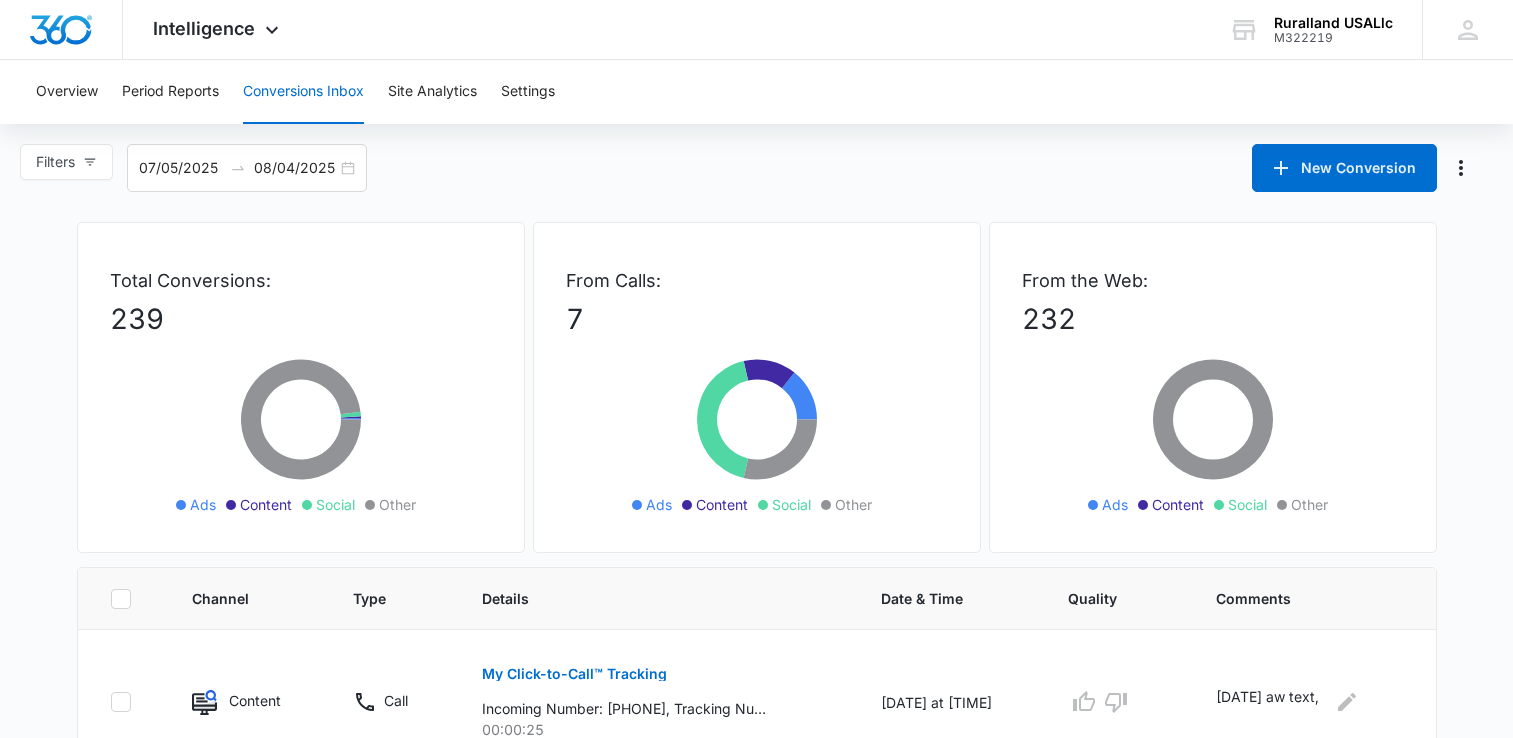 scroll, scrollTop: 0, scrollLeft: 0, axis: both 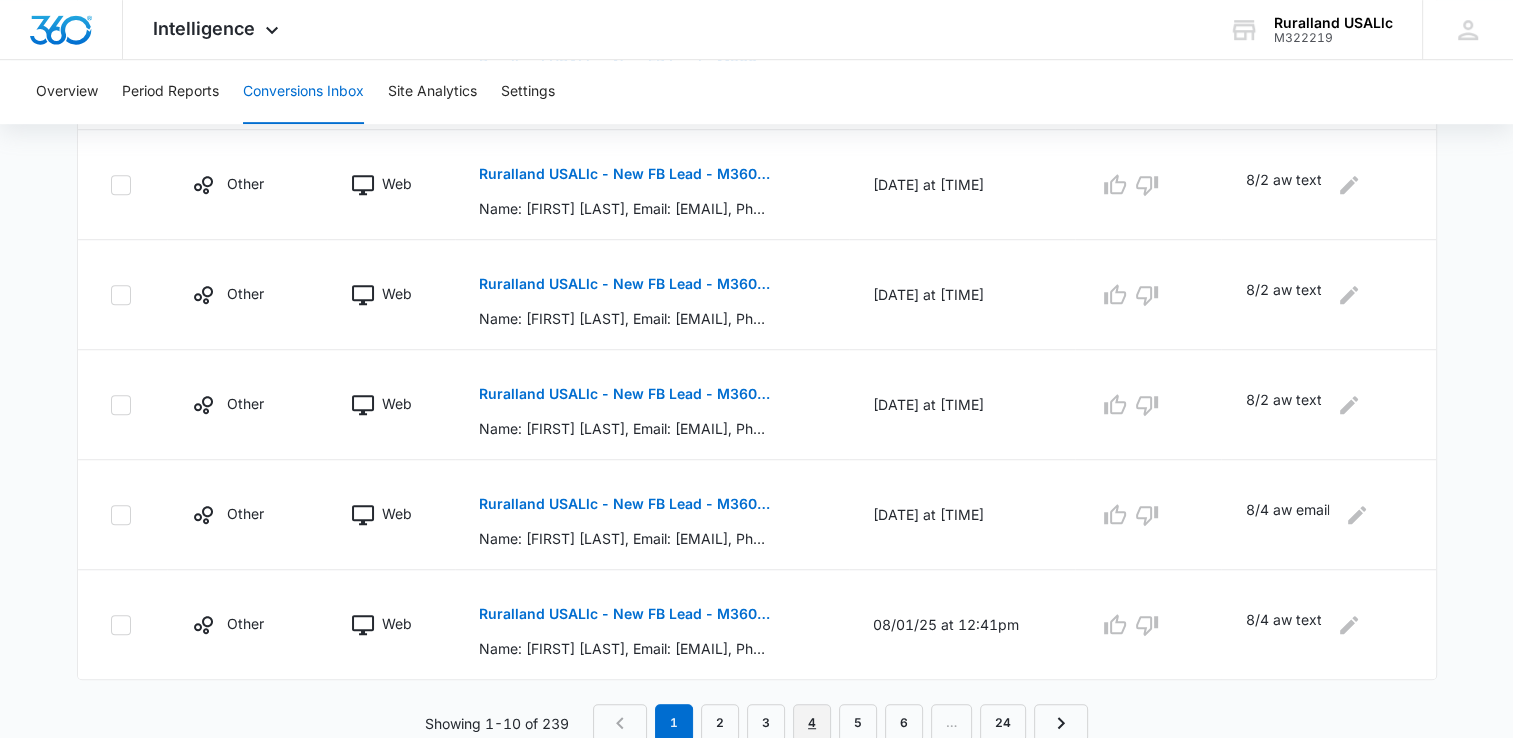click on "4" at bounding box center (812, 723) 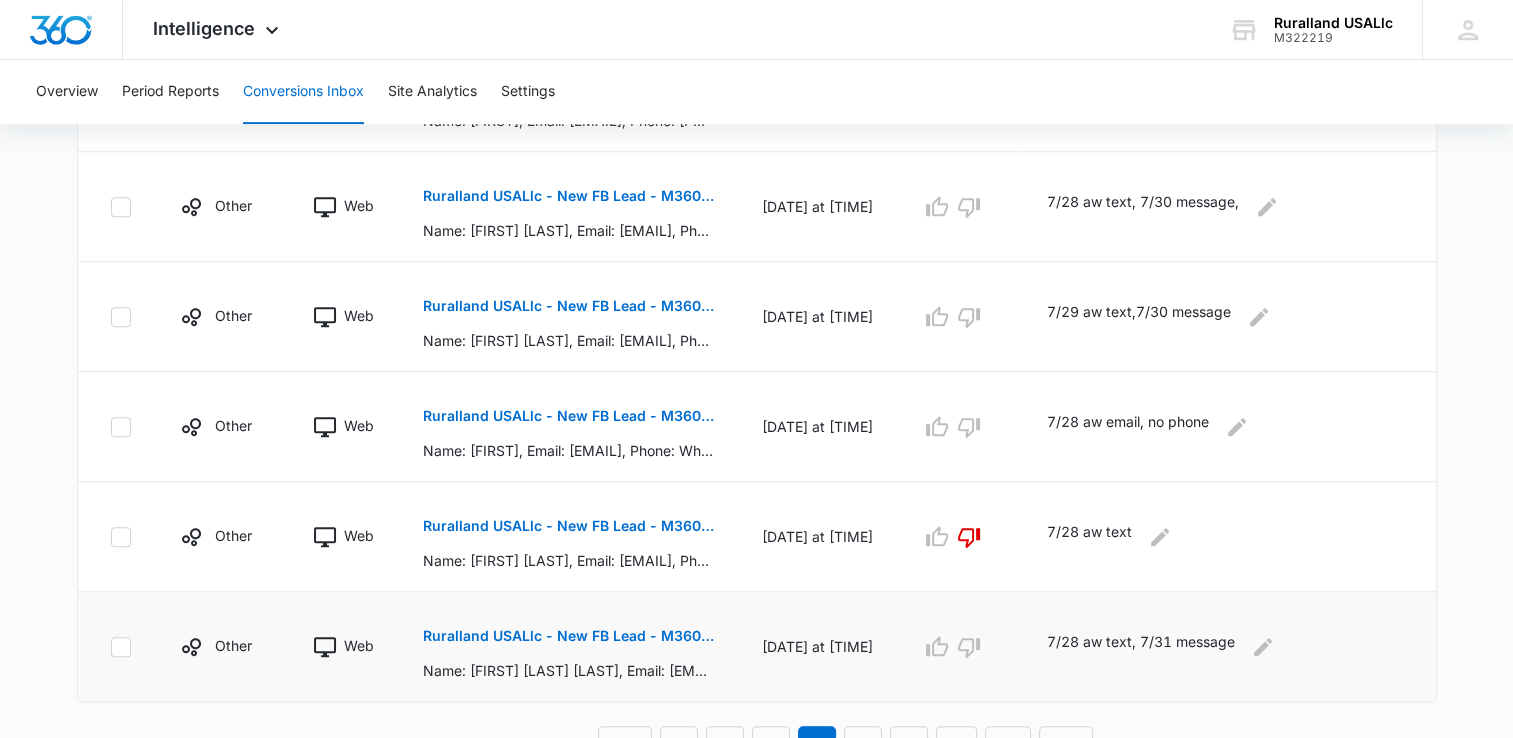 scroll, scrollTop: 1051, scrollLeft: 0, axis: vertical 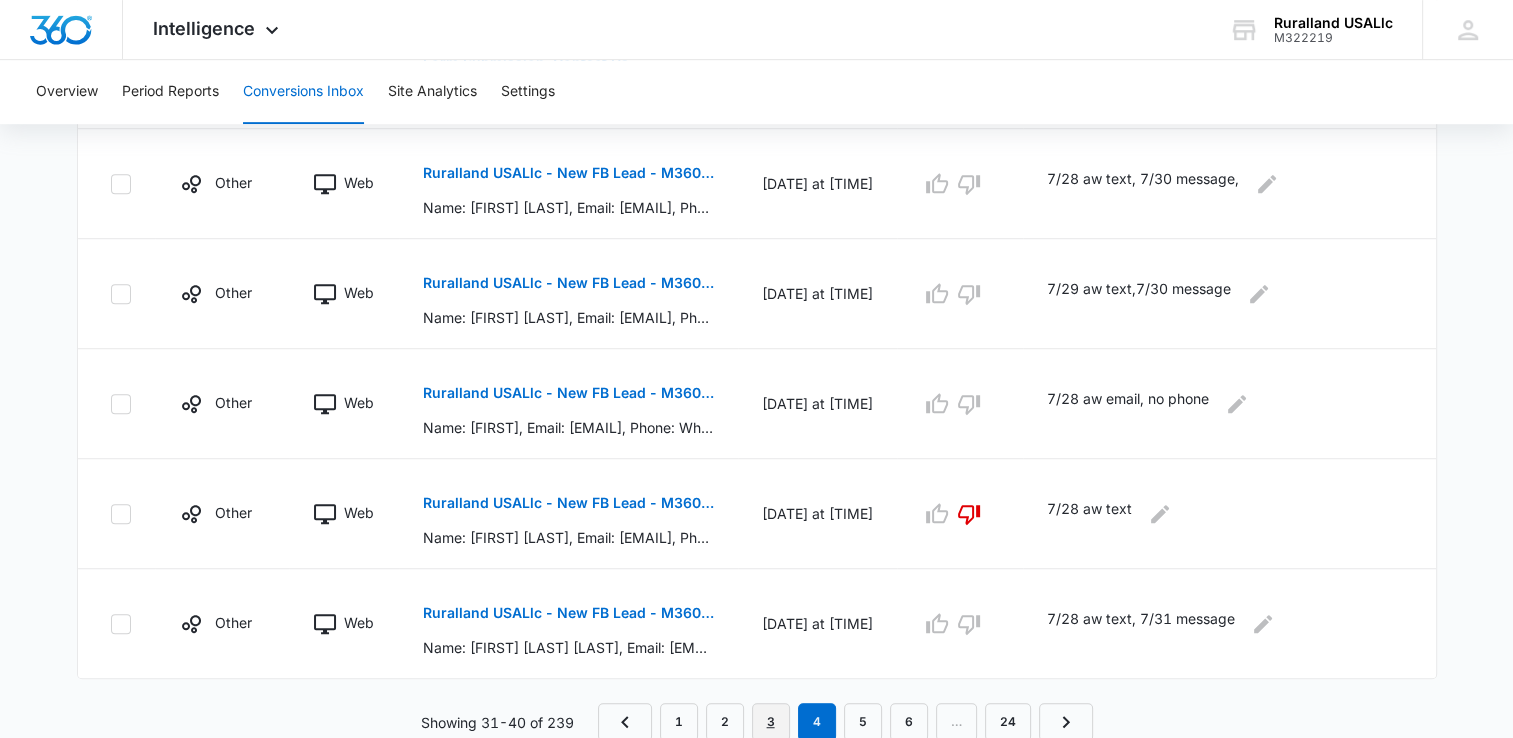 click on "3" at bounding box center (771, 722) 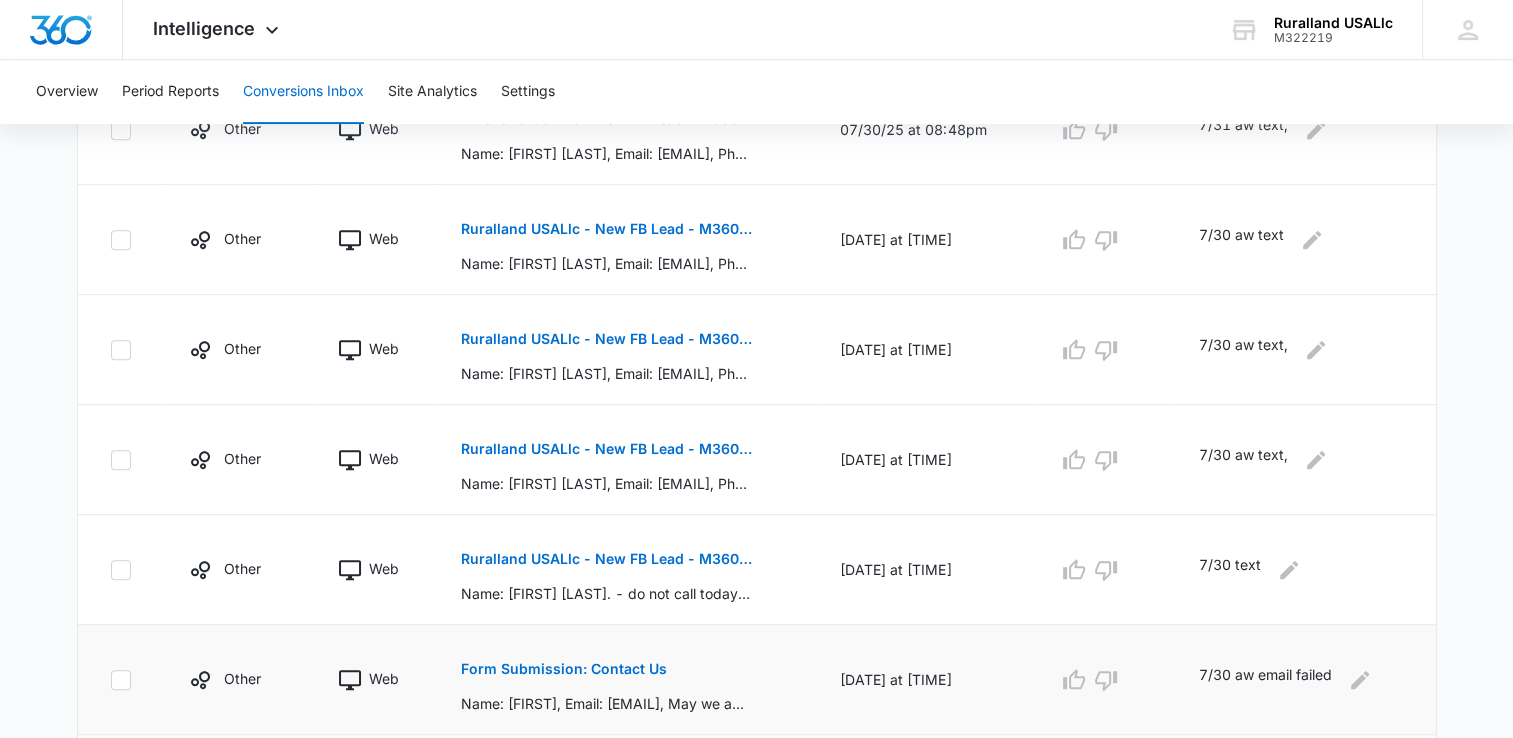 scroll, scrollTop: 851, scrollLeft: 0, axis: vertical 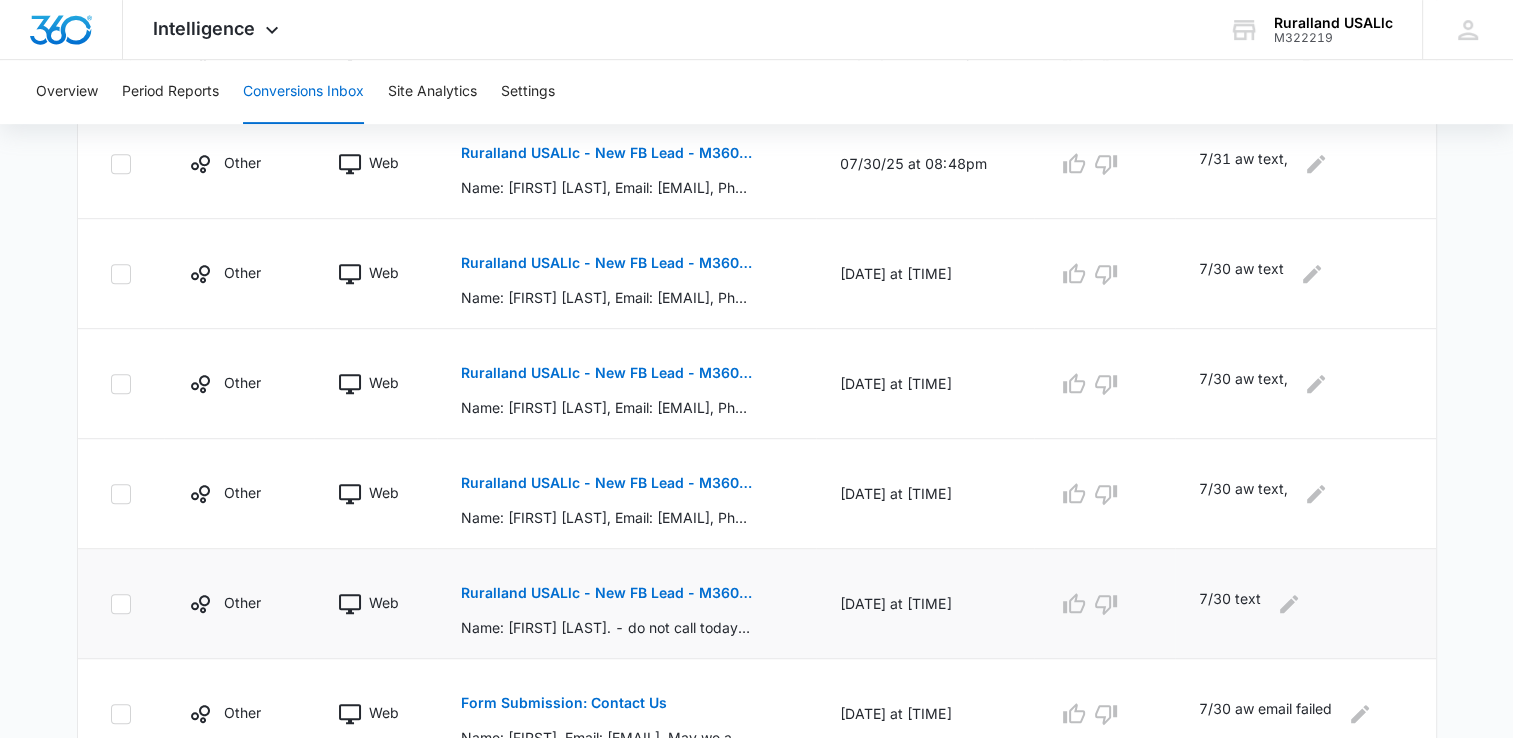 click on "Ruralland USALlc - New FB Lead - M360 Notificaion" at bounding box center [606, 593] 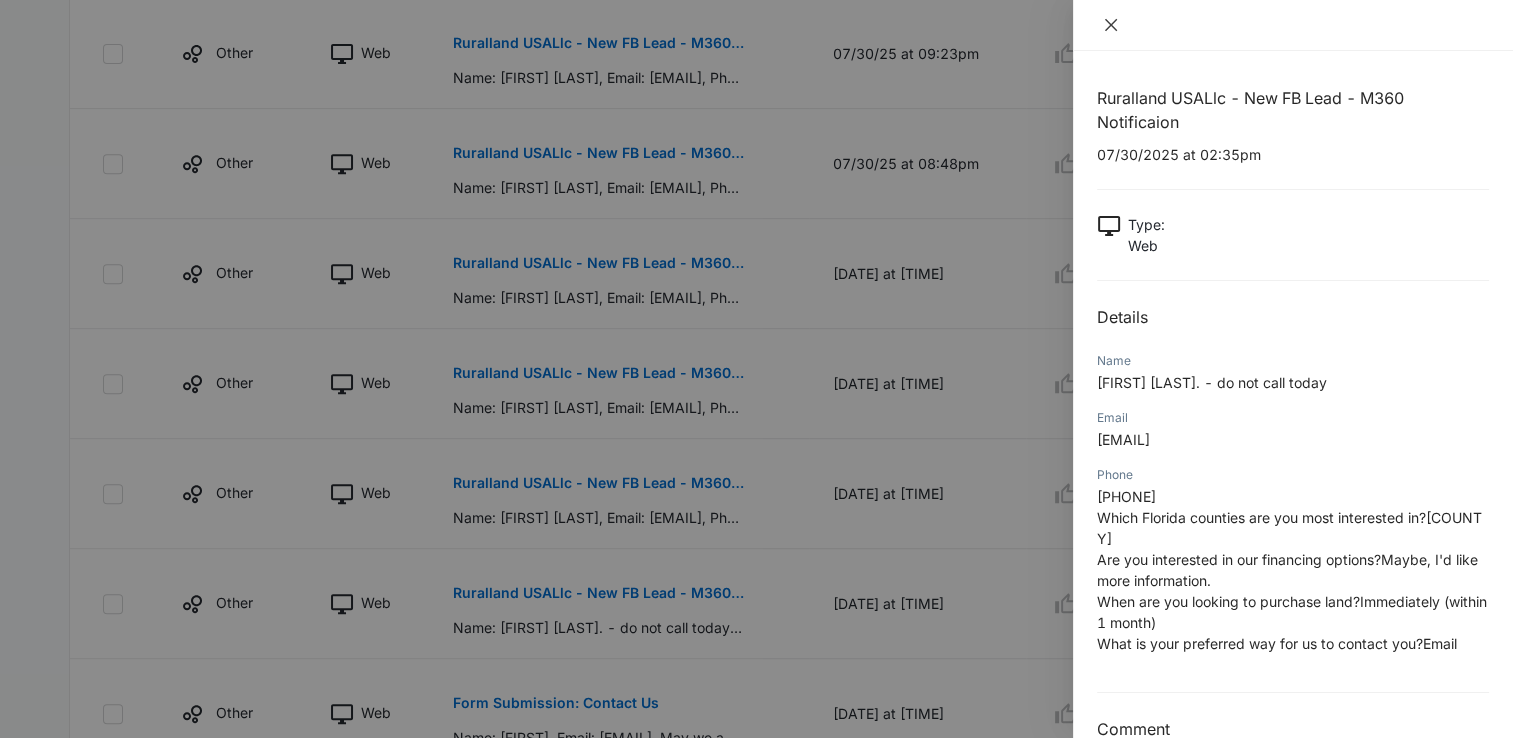 click 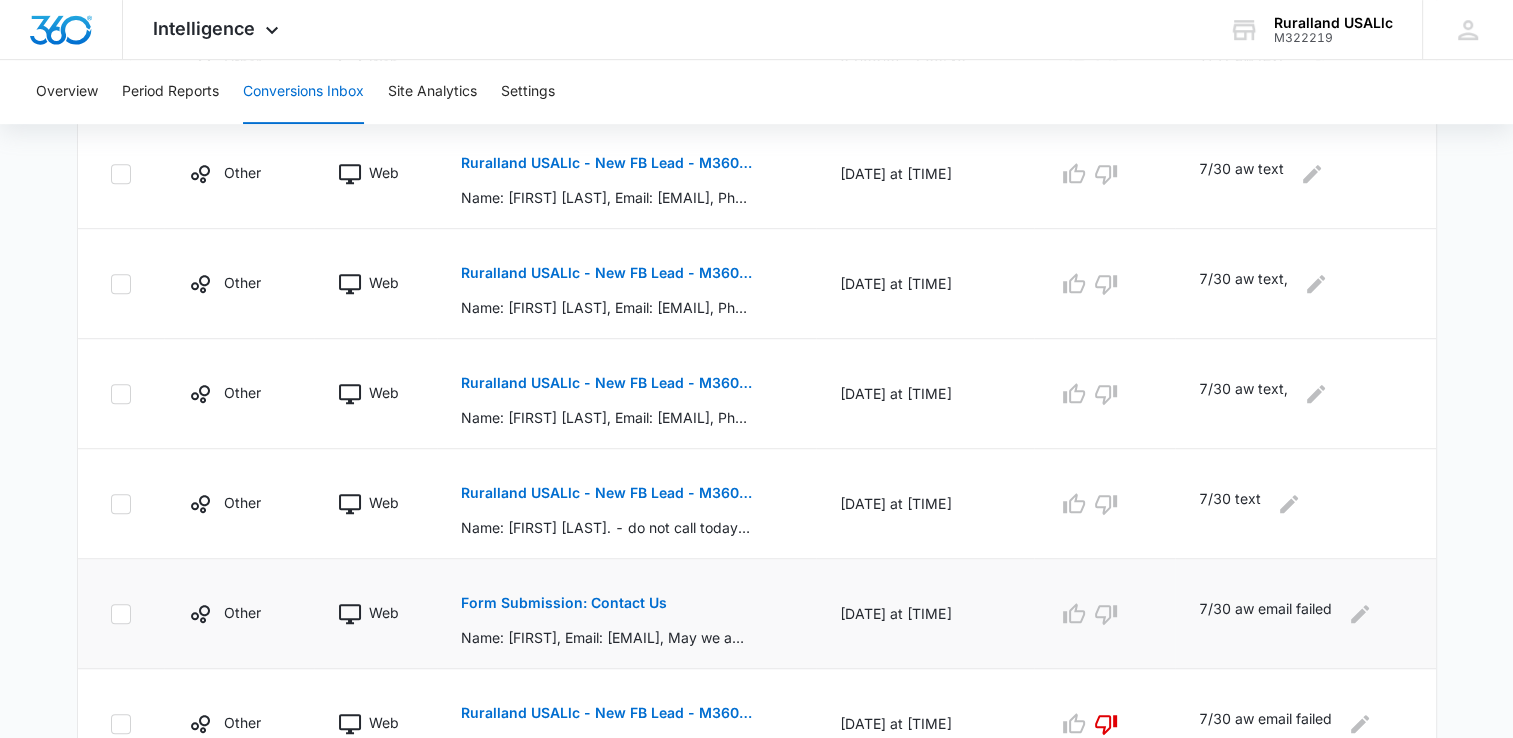 scroll, scrollTop: 1051, scrollLeft: 0, axis: vertical 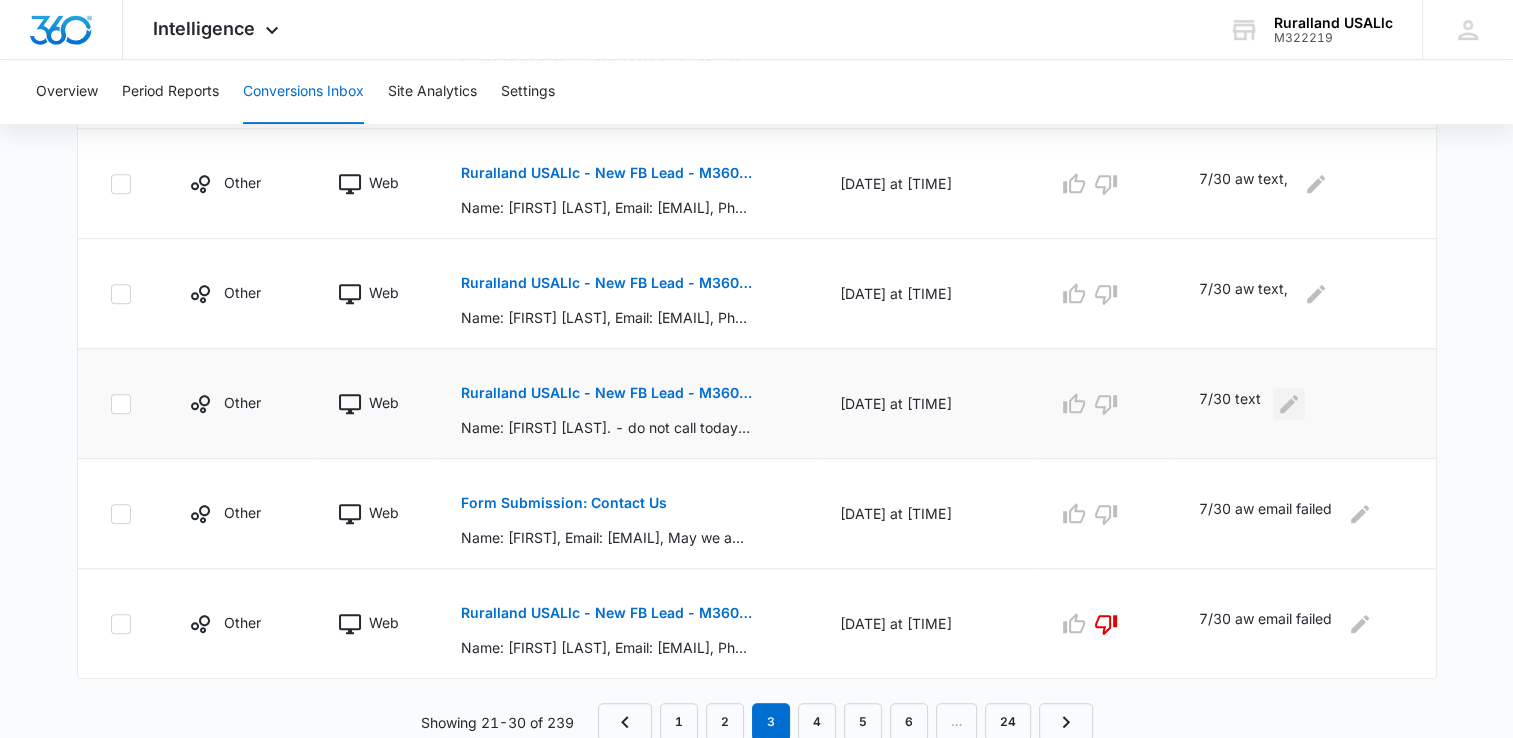 click 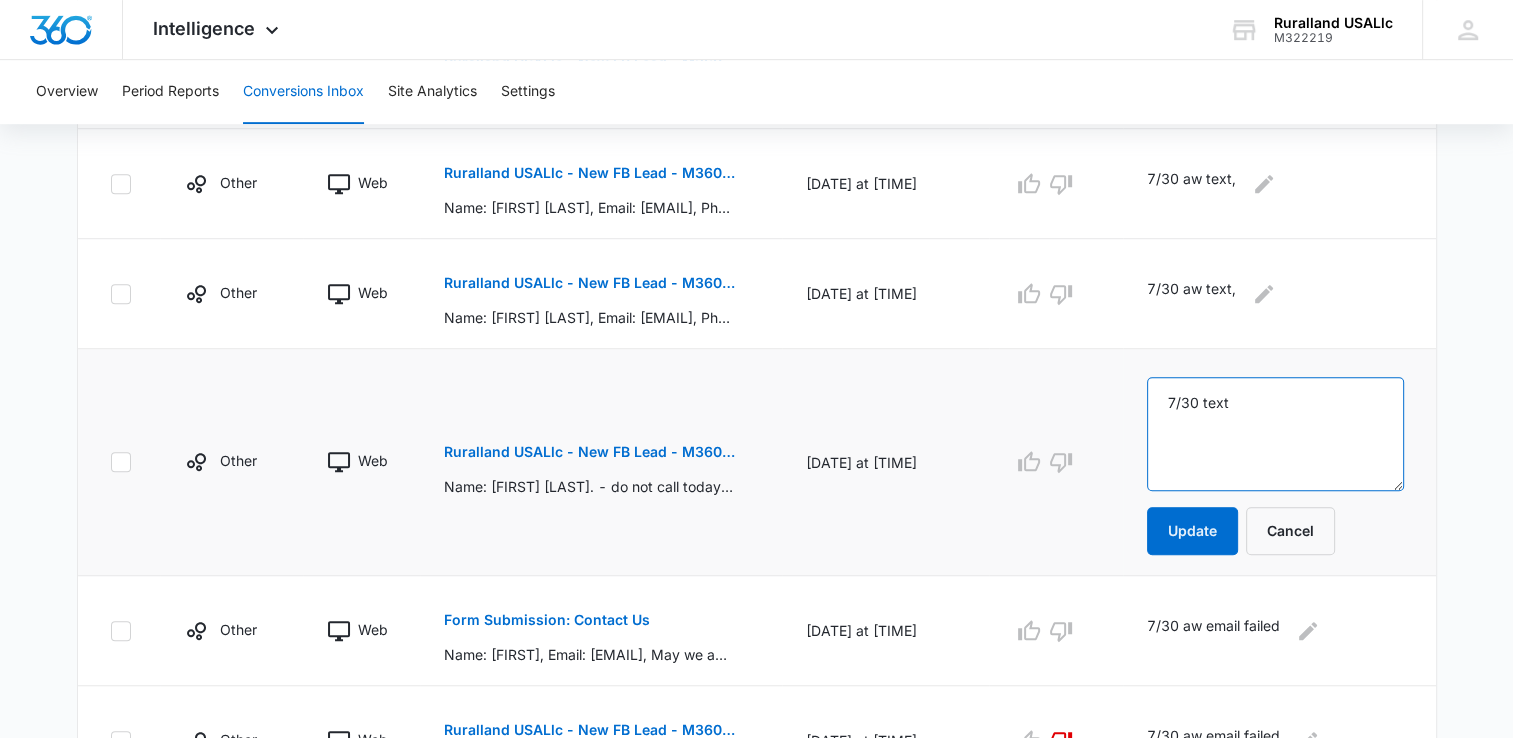 click on "7/30 text" at bounding box center (1275, 434) 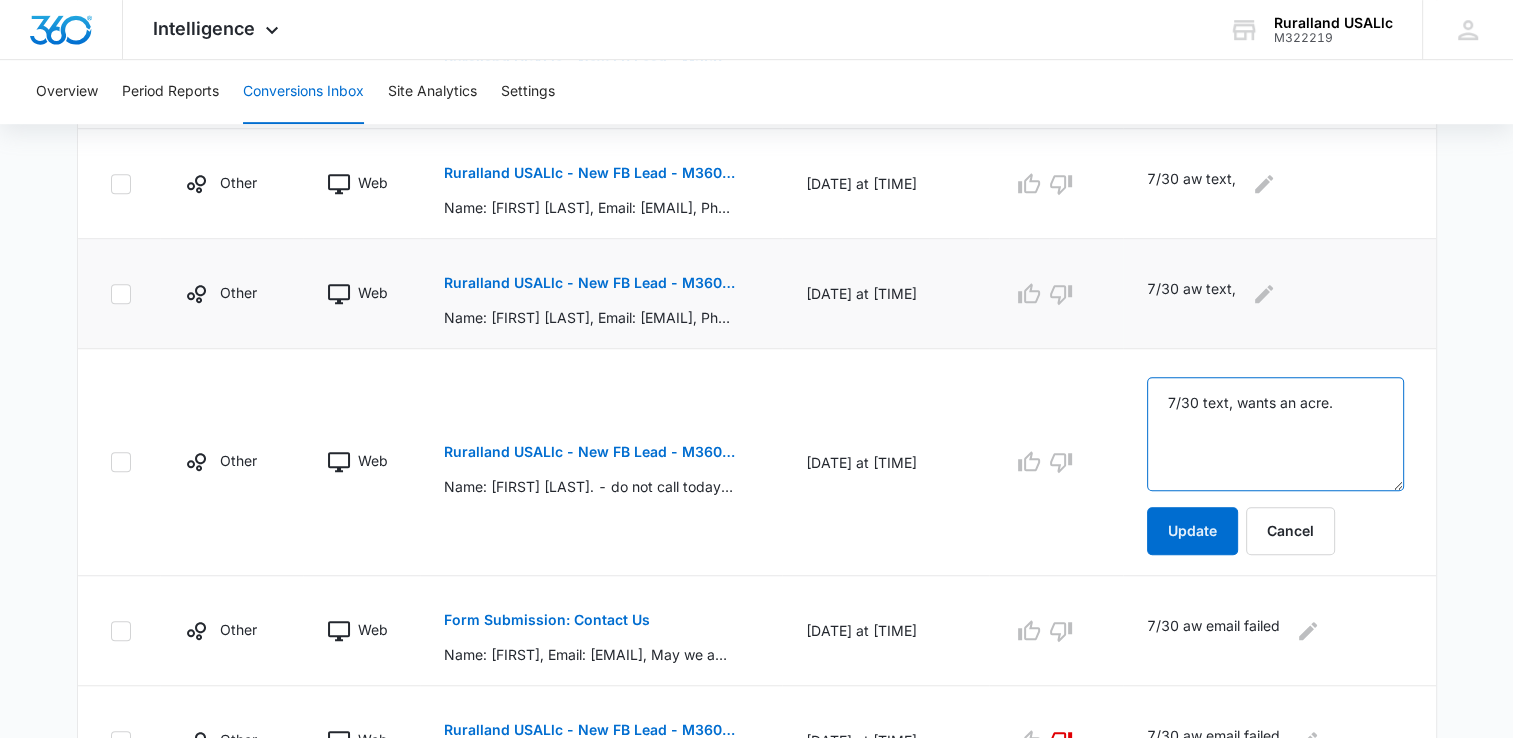 type on "7/30 text, wants an acre." 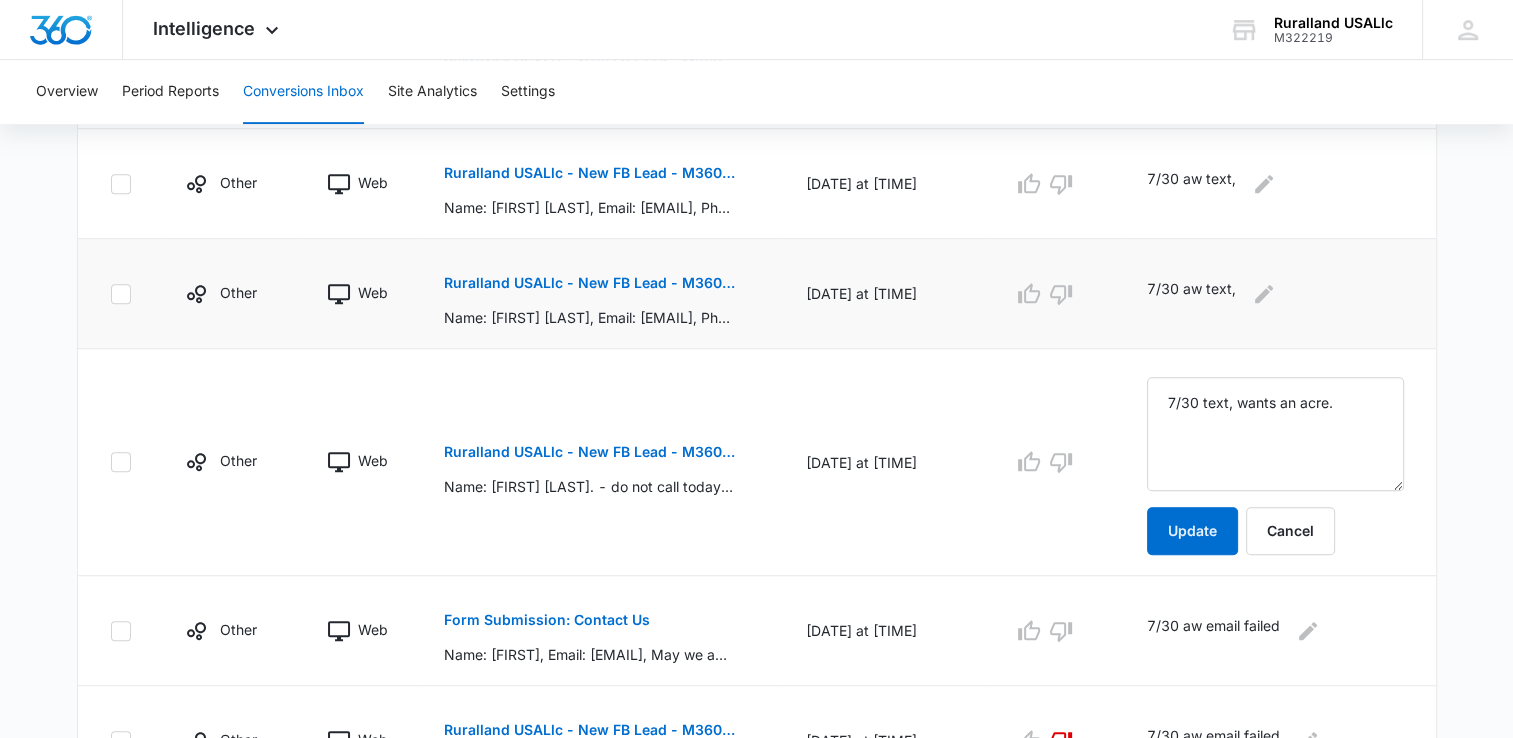 click on "Ruralland USALlc - New FB Lead - M360 Notificaion" at bounding box center (589, 283) 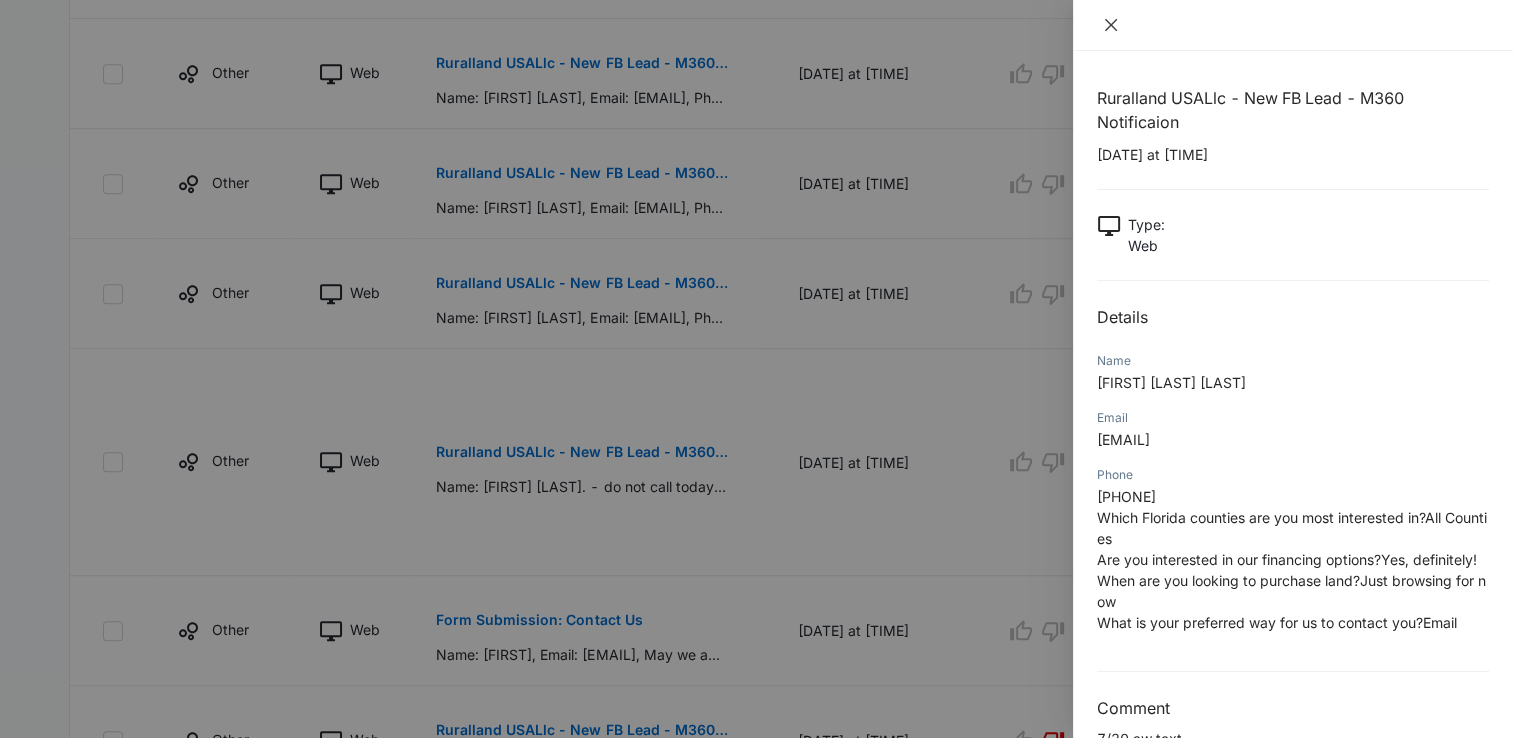 click 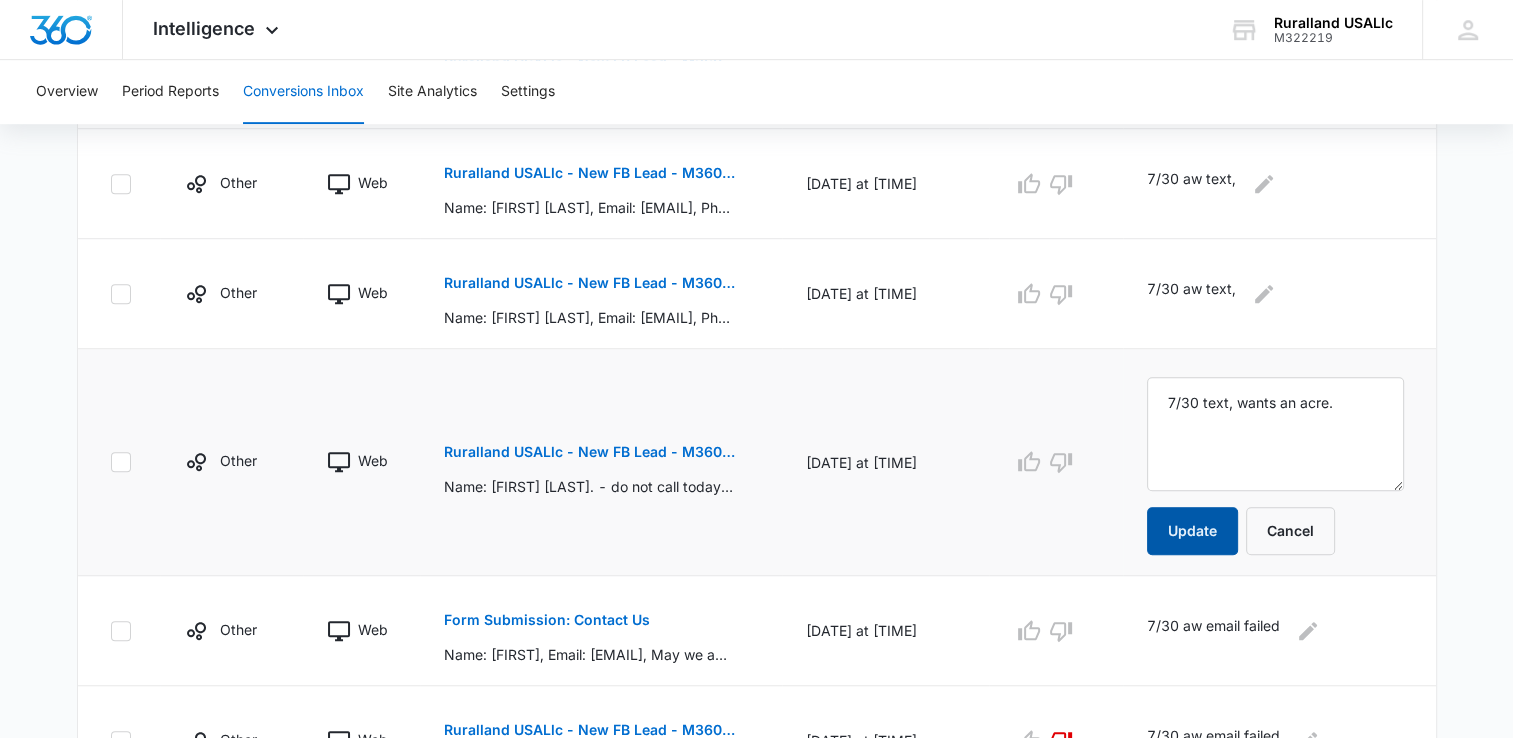 click on "Update" at bounding box center [1192, 531] 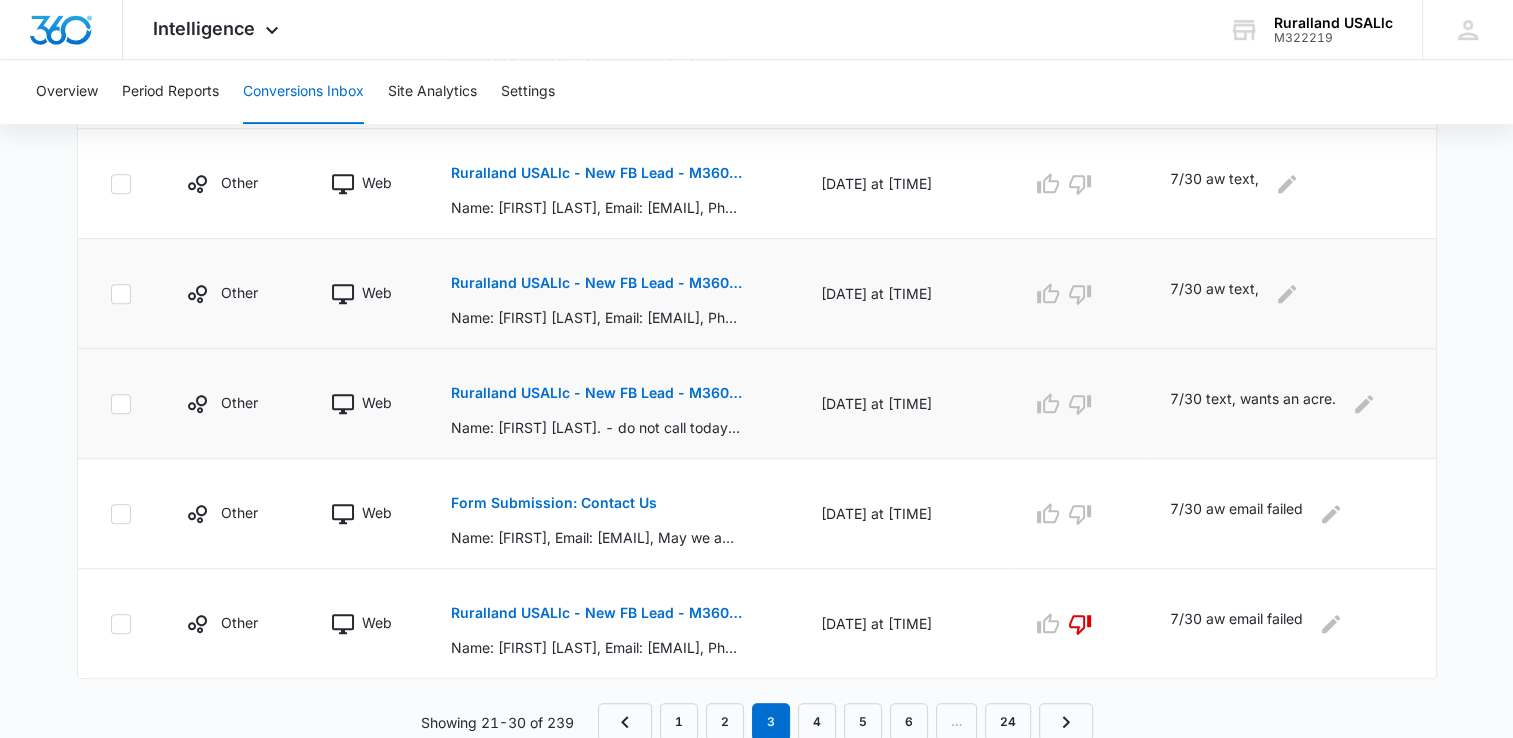 click on "7/30 aw text," at bounding box center (1214, 294) 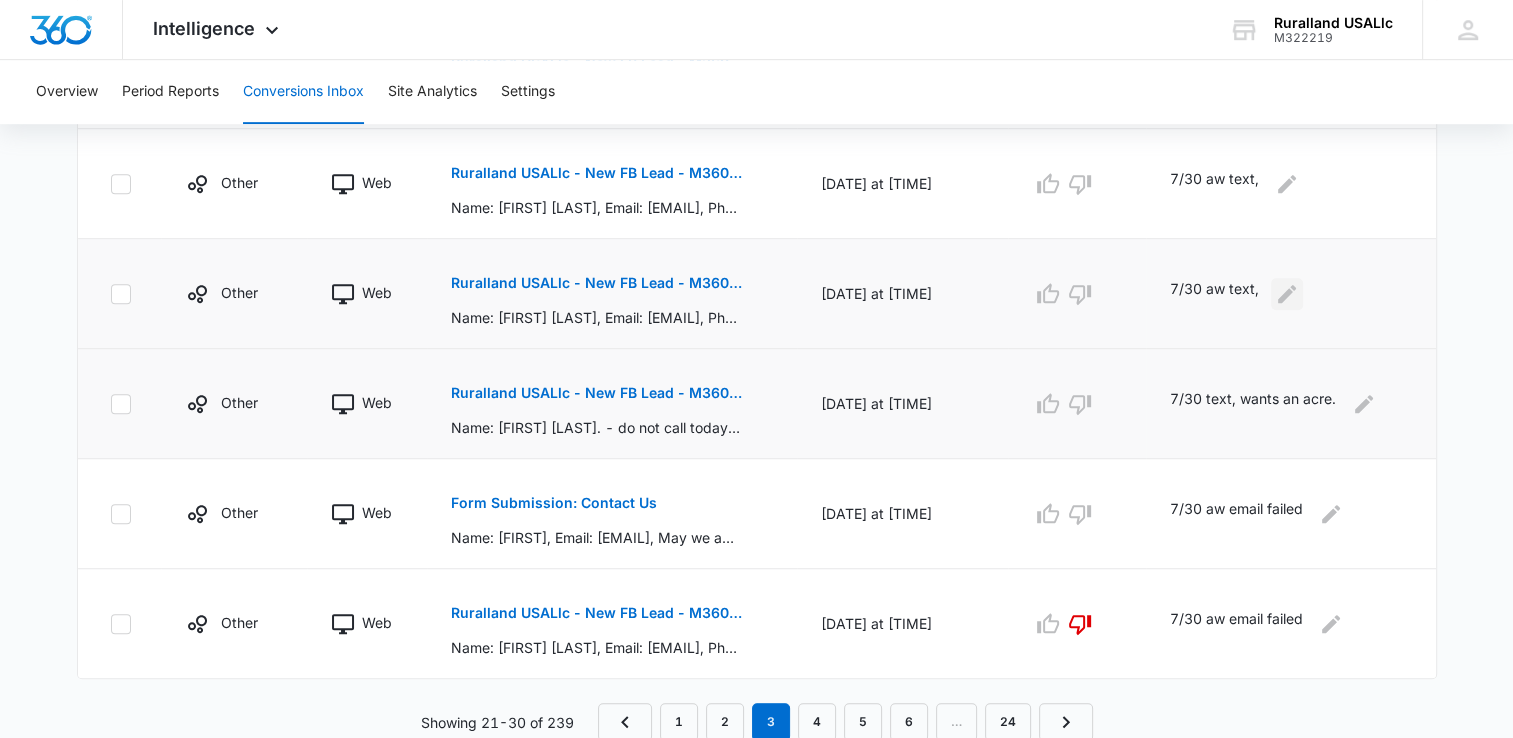 click 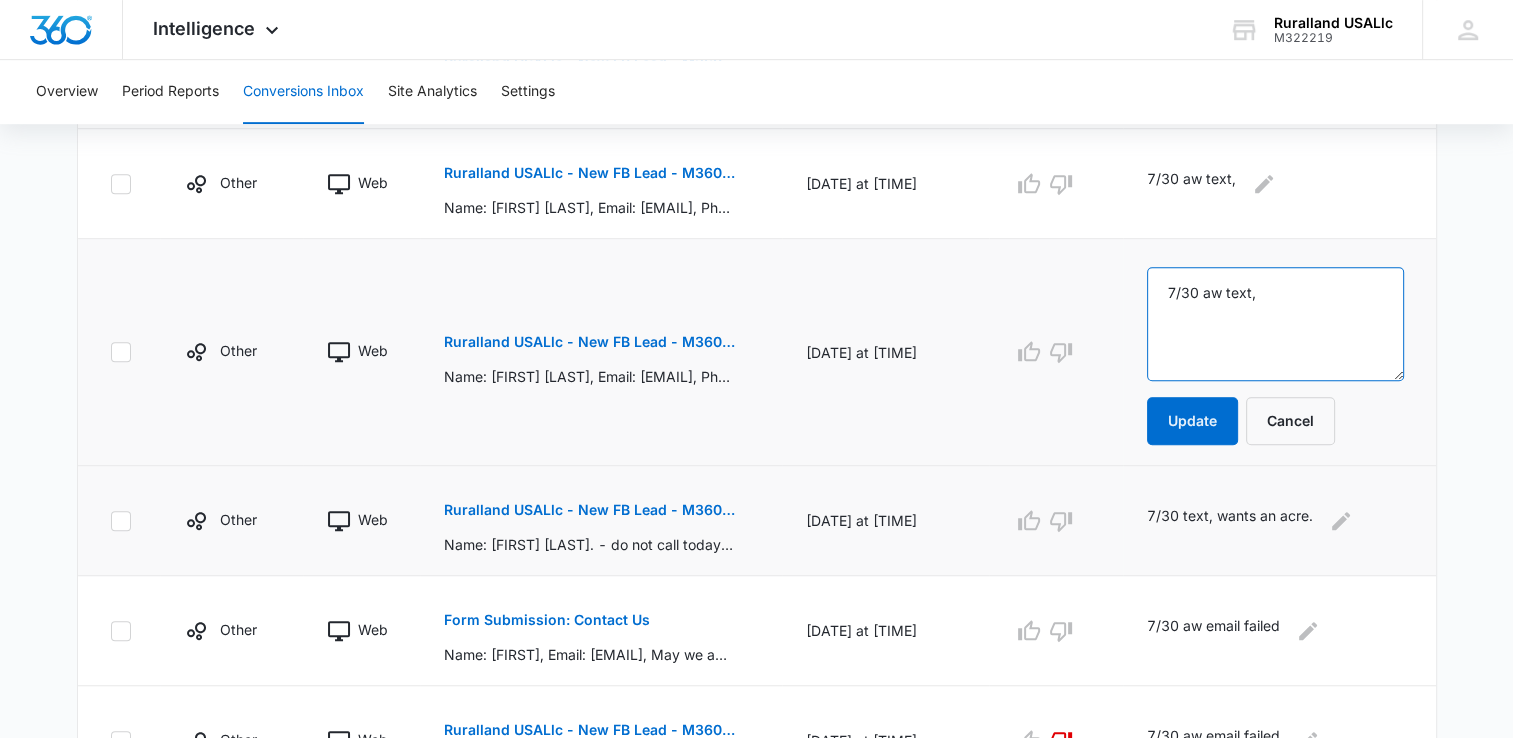 click on "7/30 aw text," at bounding box center [1275, 324] 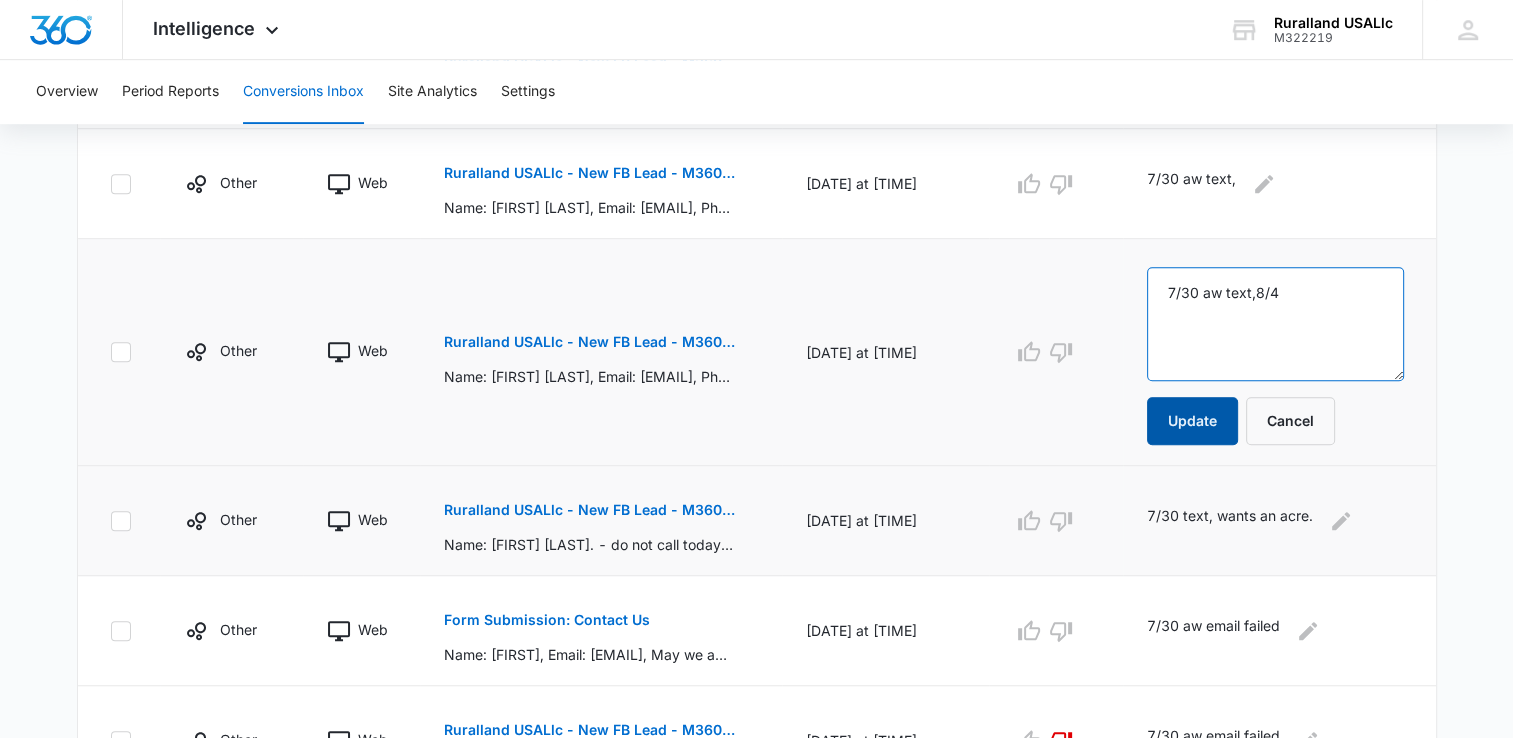 type on "7/30 aw text,8/4" 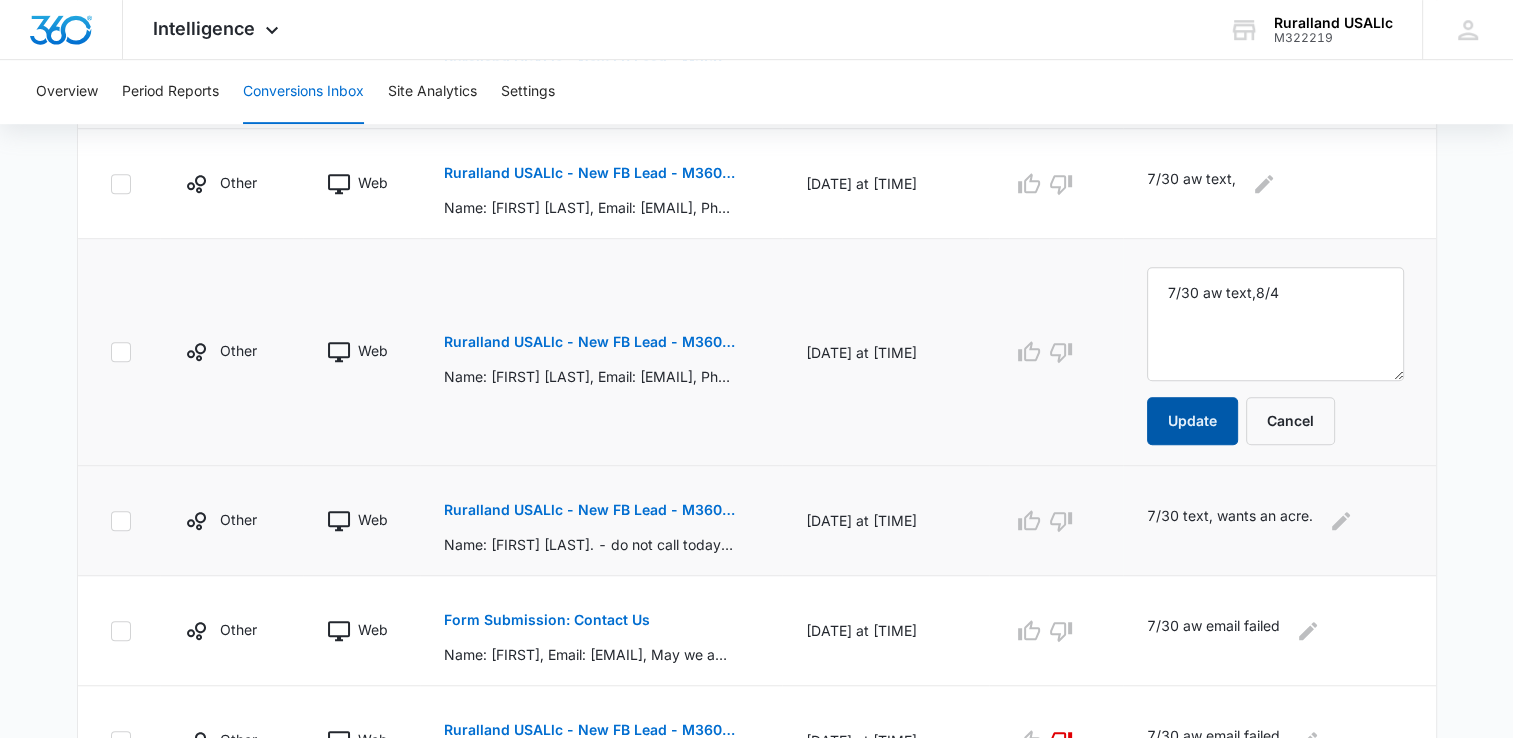 click on "Update" at bounding box center (1192, 421) 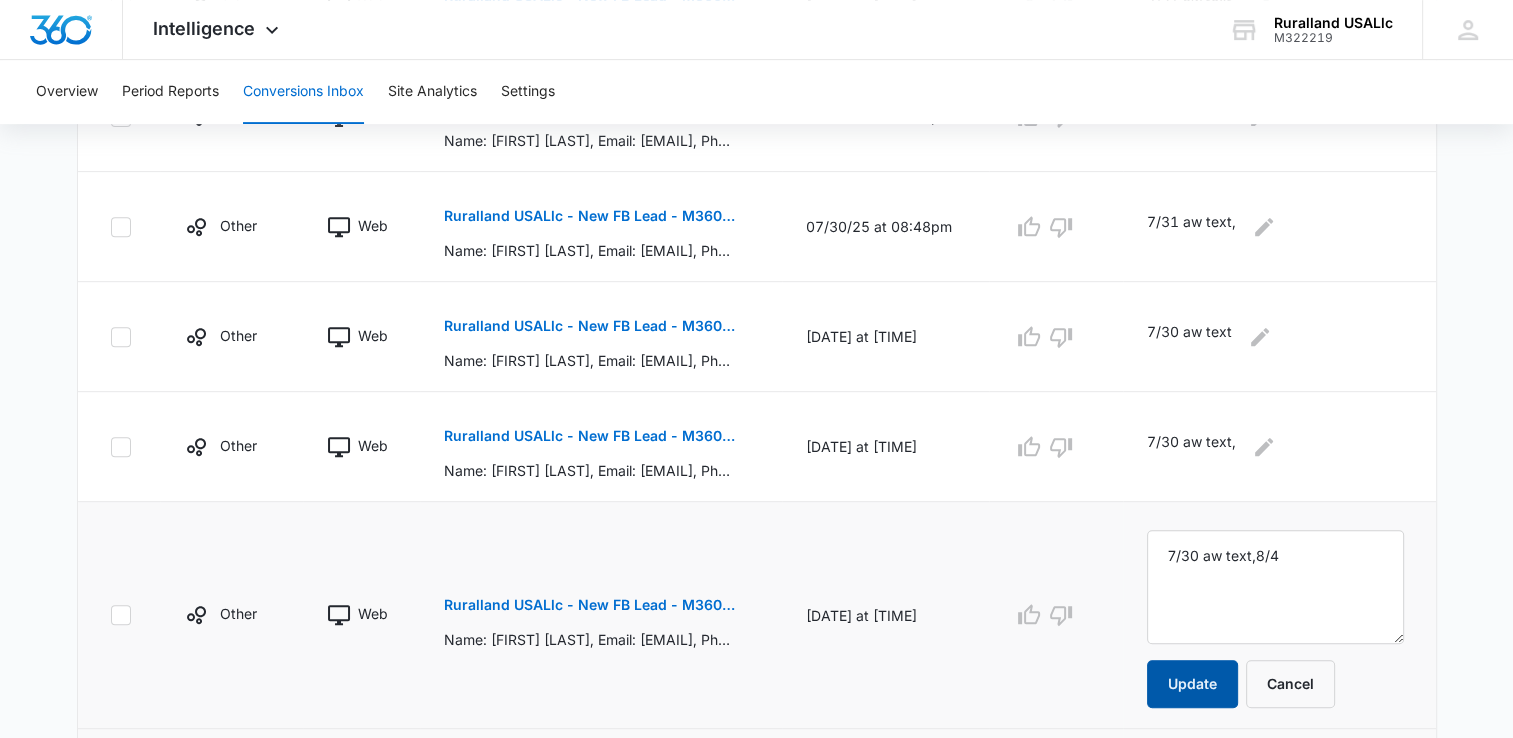 scroll, scrollTop: 751, scrollLeft: 0, axis: vertical 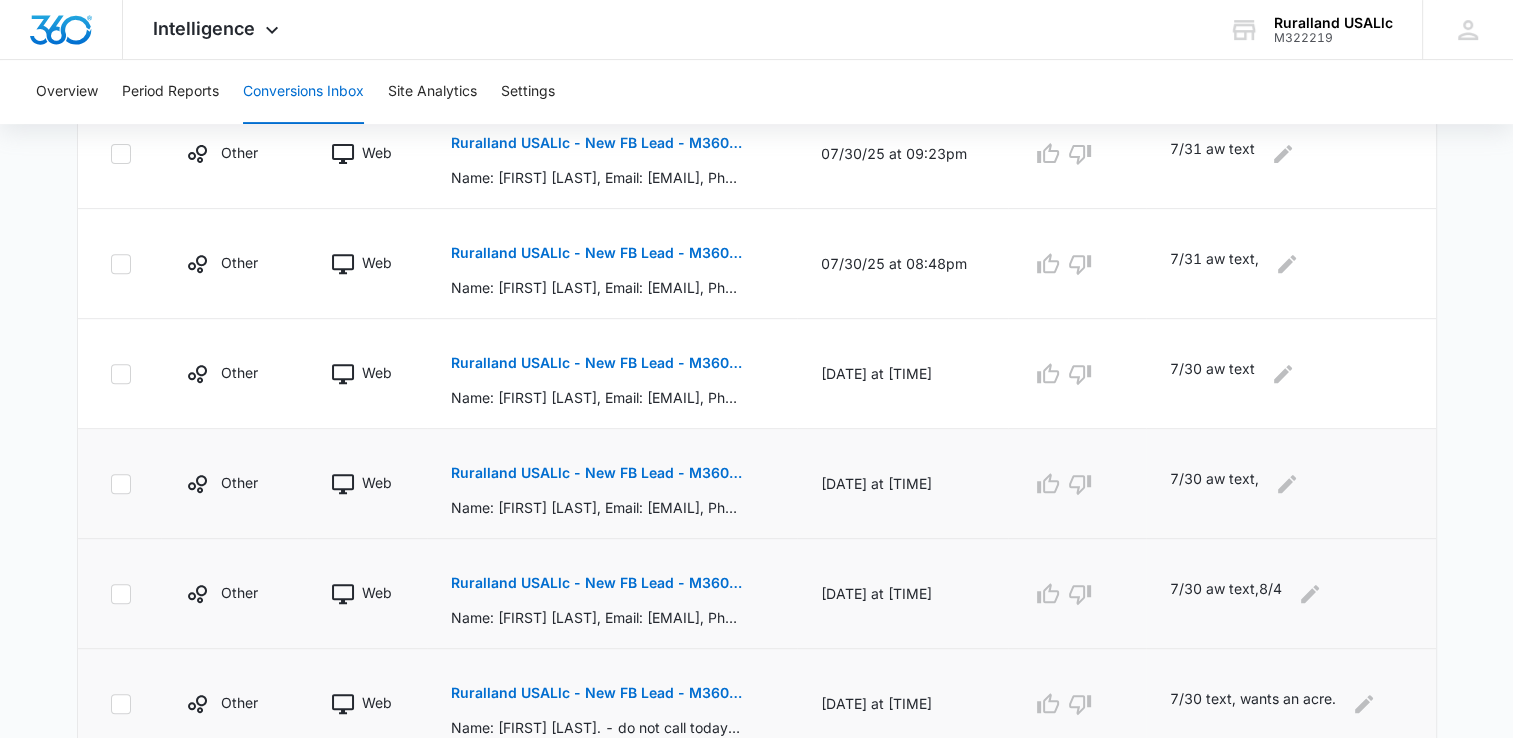 click on "Ruralland USALlc - New FB Lead - M360 Notificaion" at bounding box center [596, 473] 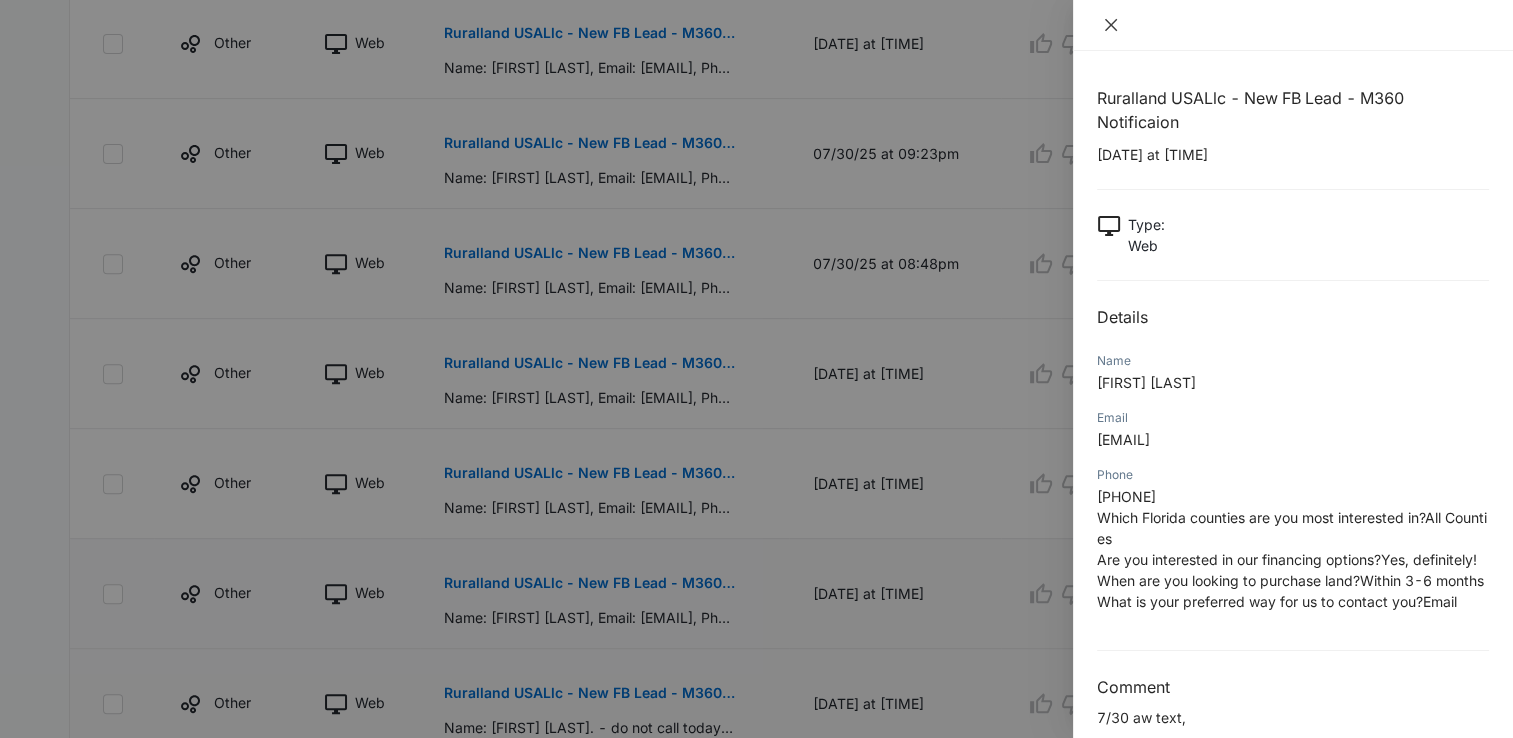 click at bounding box center [1111, 25] 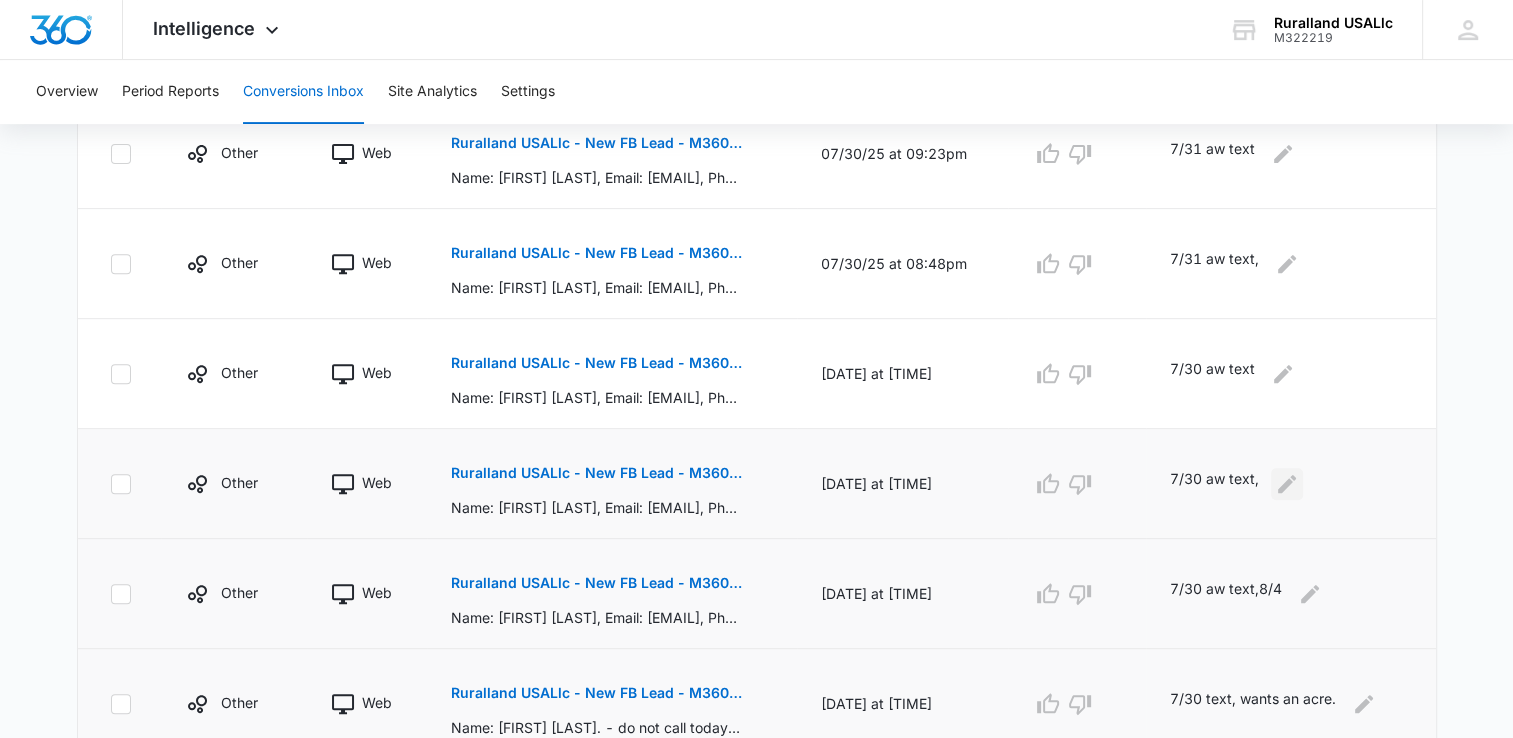 click 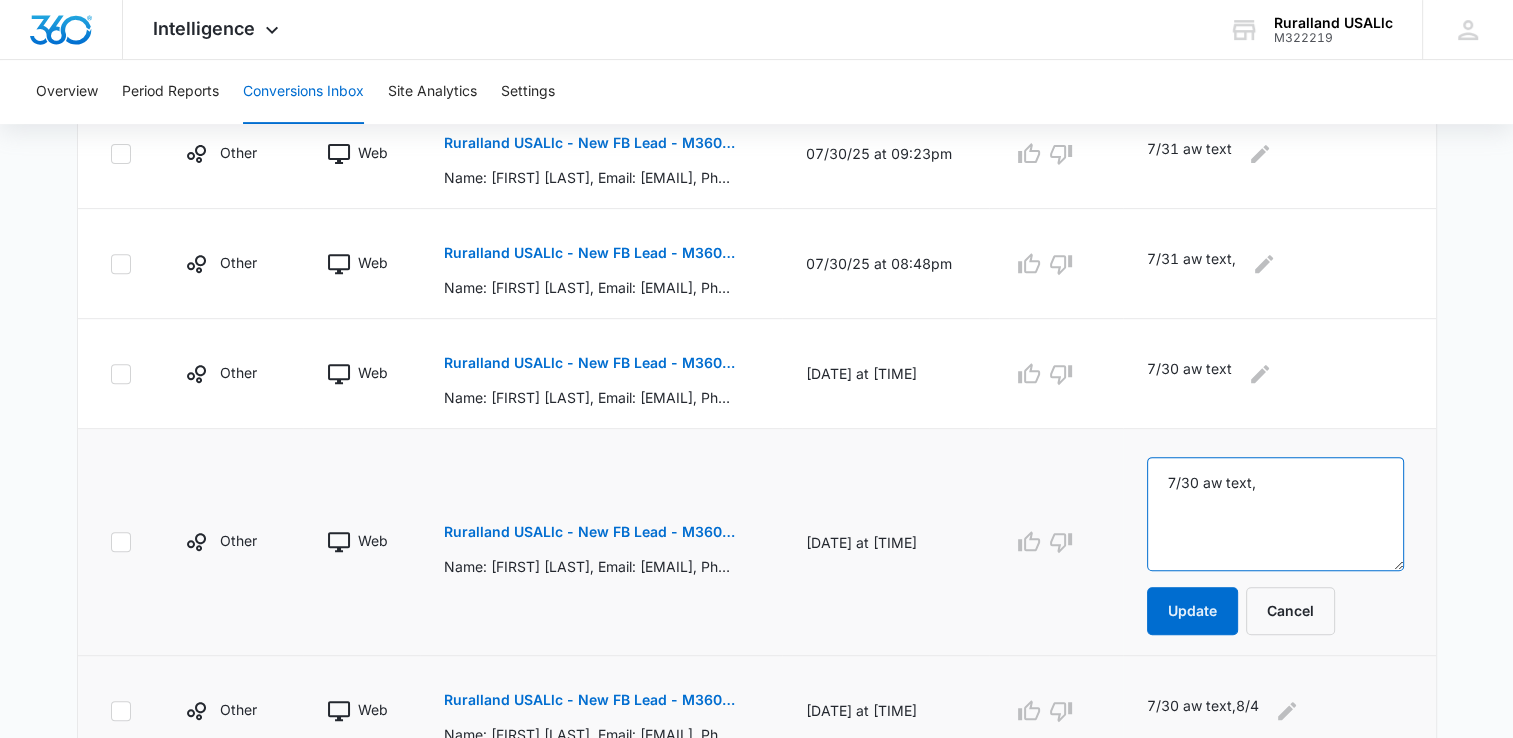 click on "7/30 aw text," at bounding box center [1275, 514] 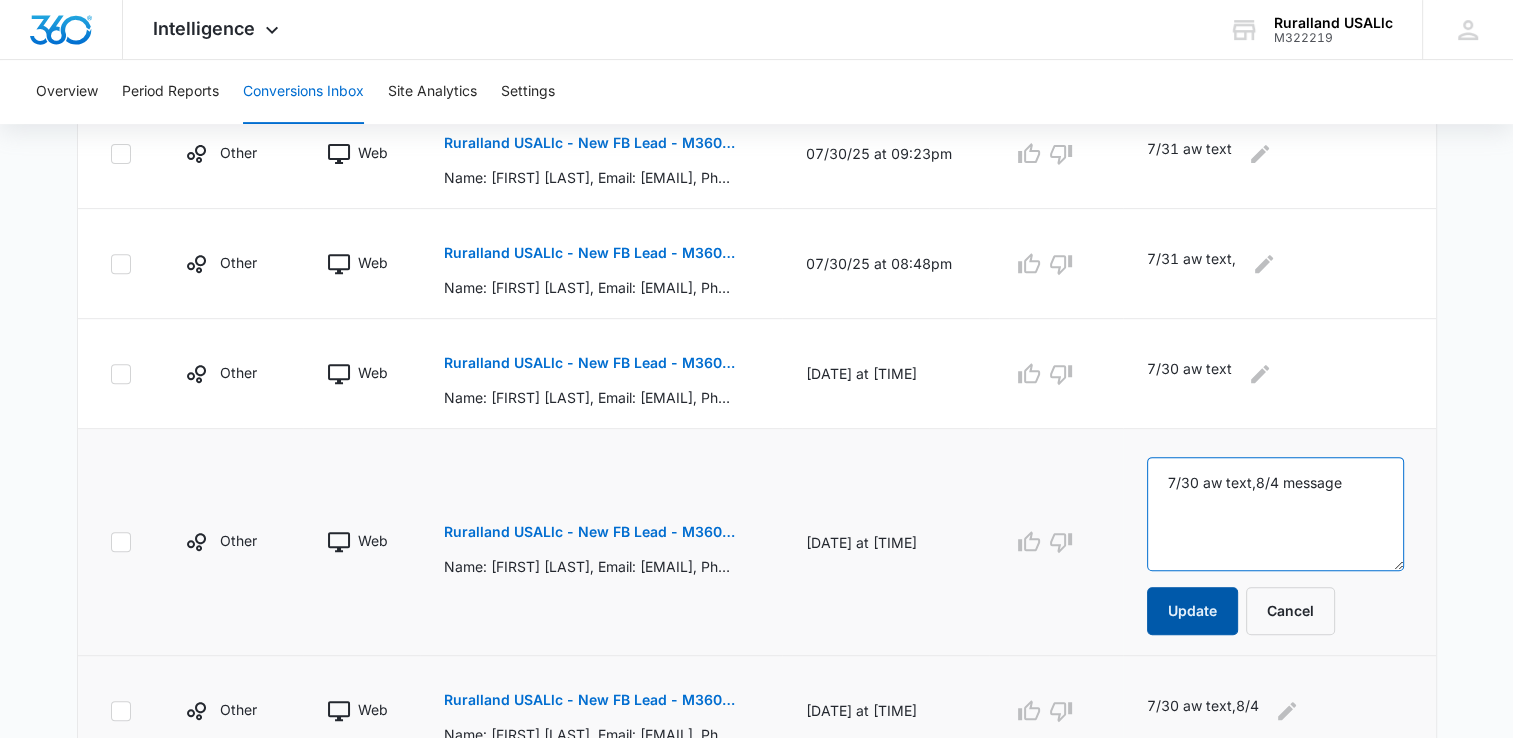 type on "7/30 aw text,8/4 message" 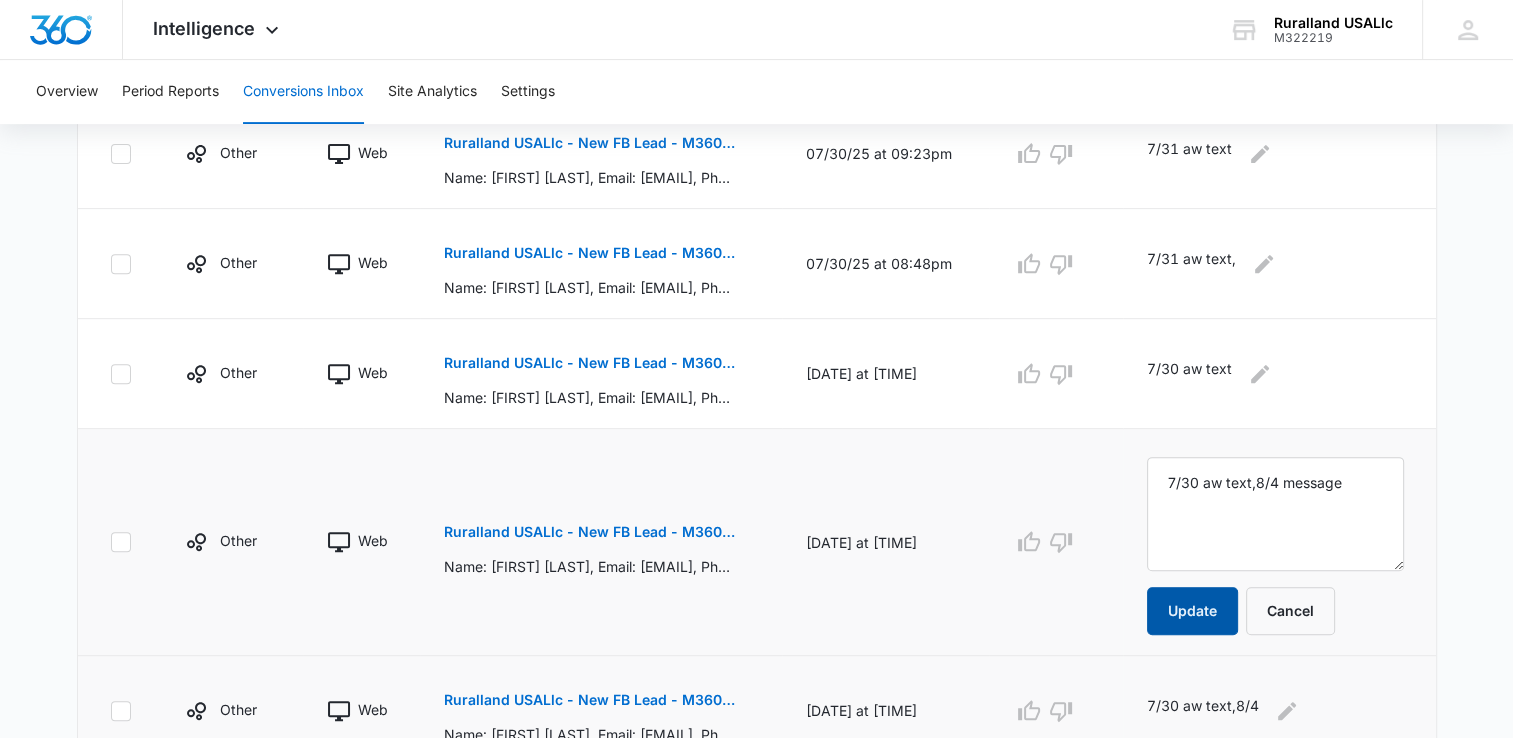 click on "Update" at bounding box center (1192, 611) 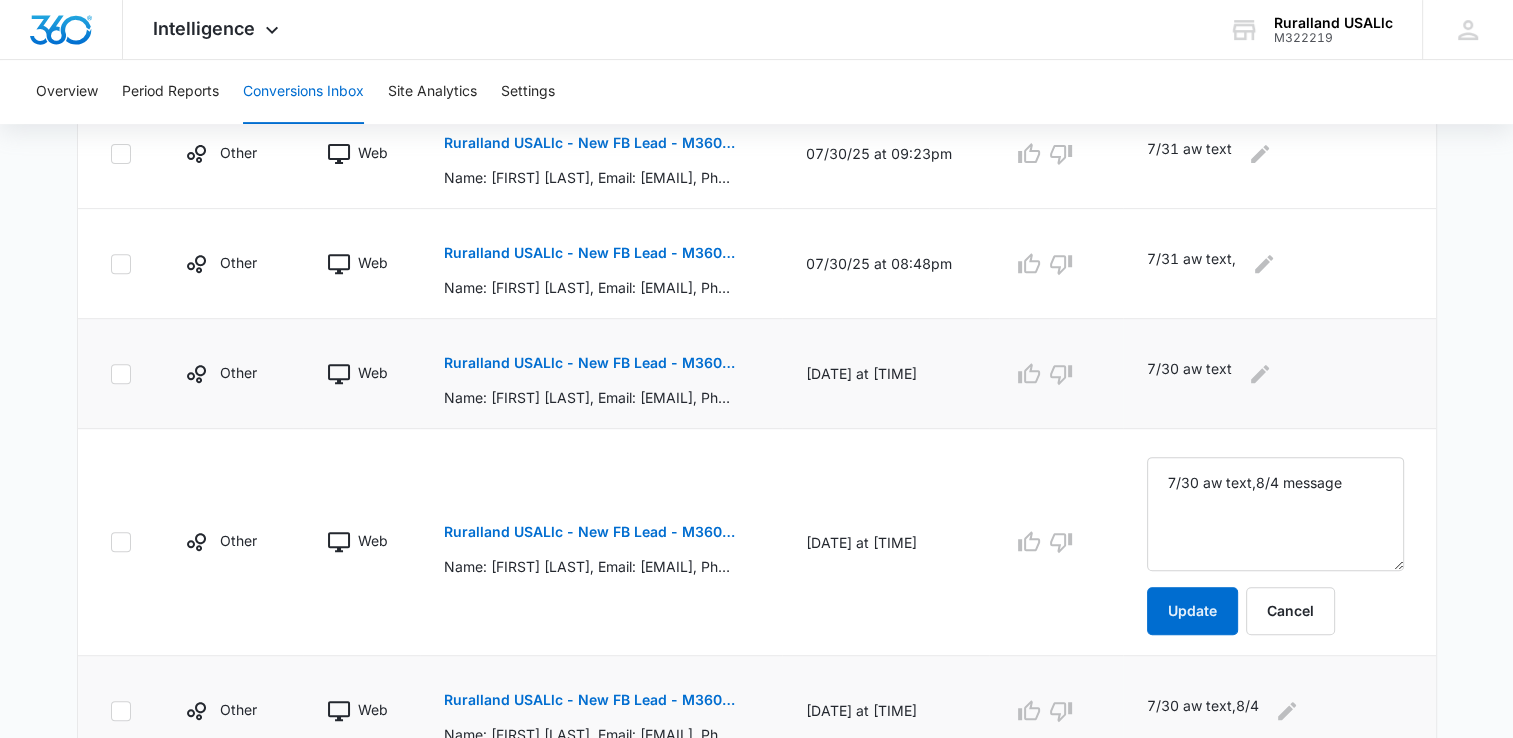 click on "Ruralland USALlc - New FB Lead - M360 Notificaion" at bounding box center (589, 363) 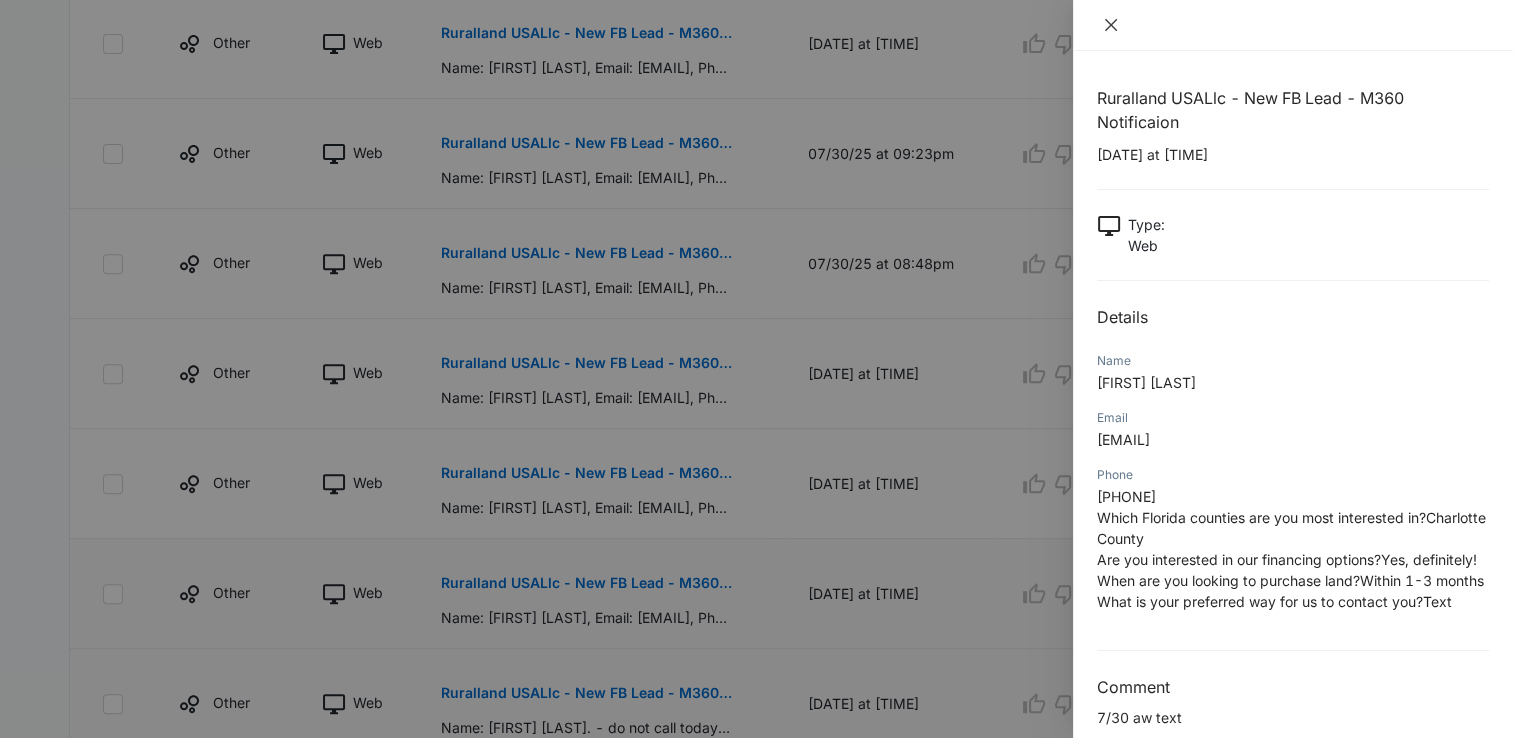 click 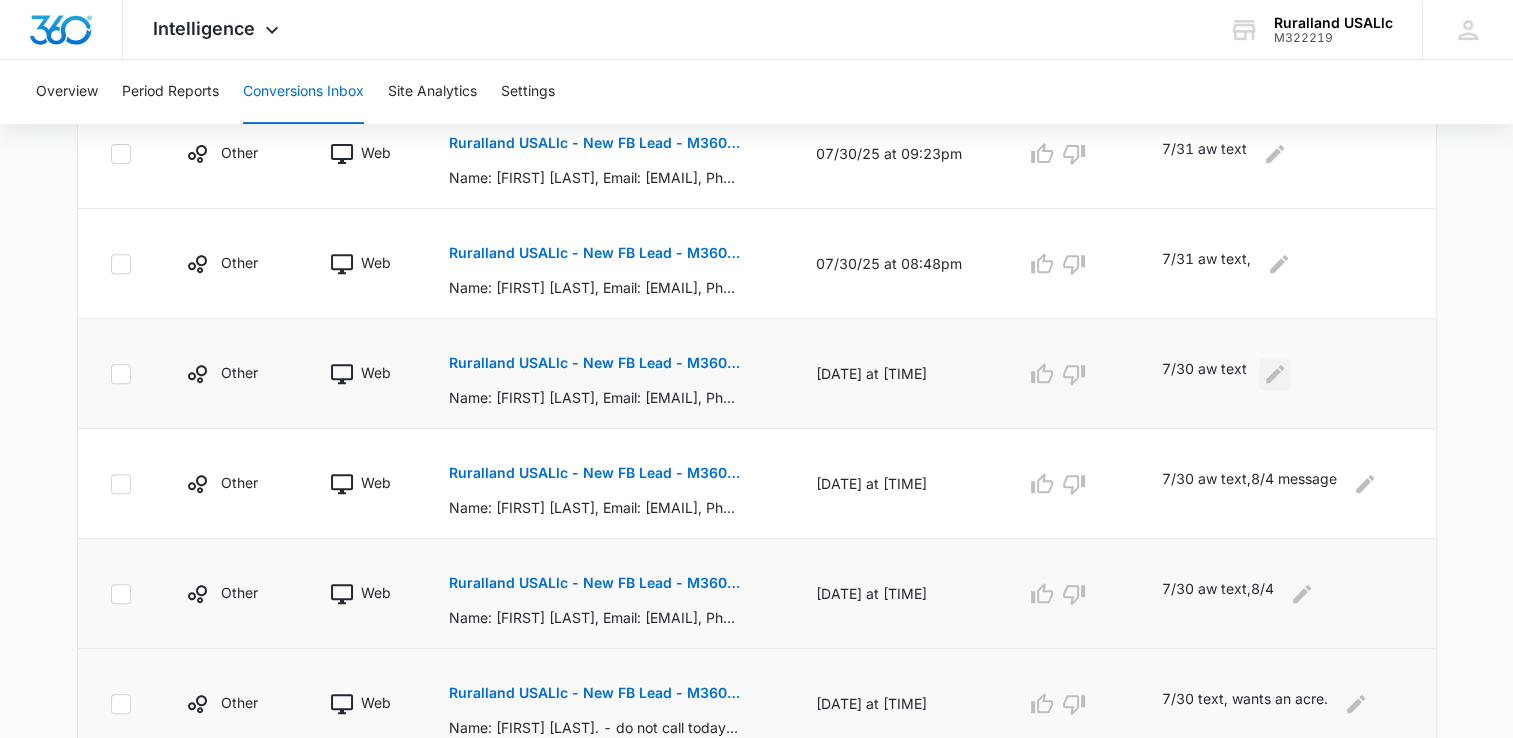 click 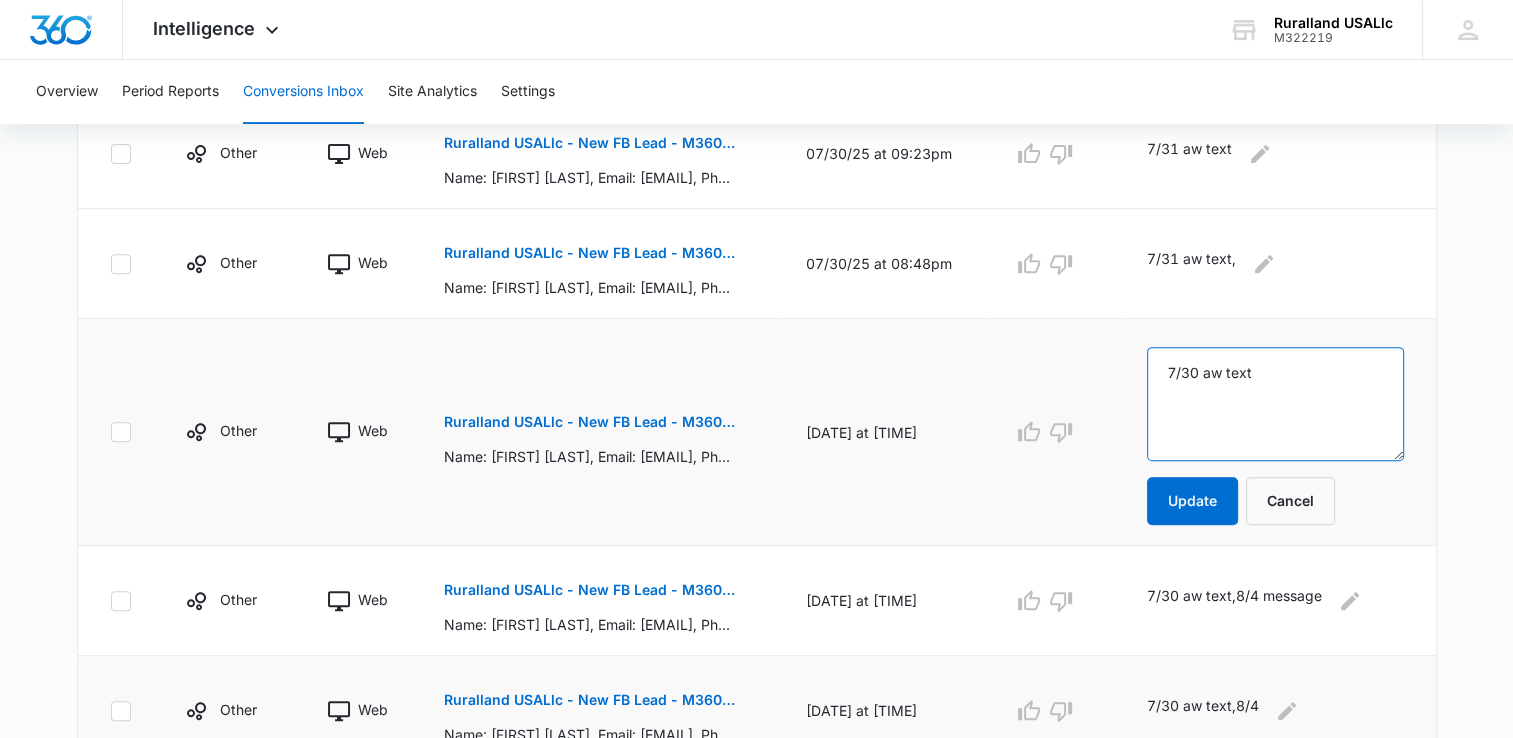 click on "7/30 aw text" at bounding box center [1275, 404] 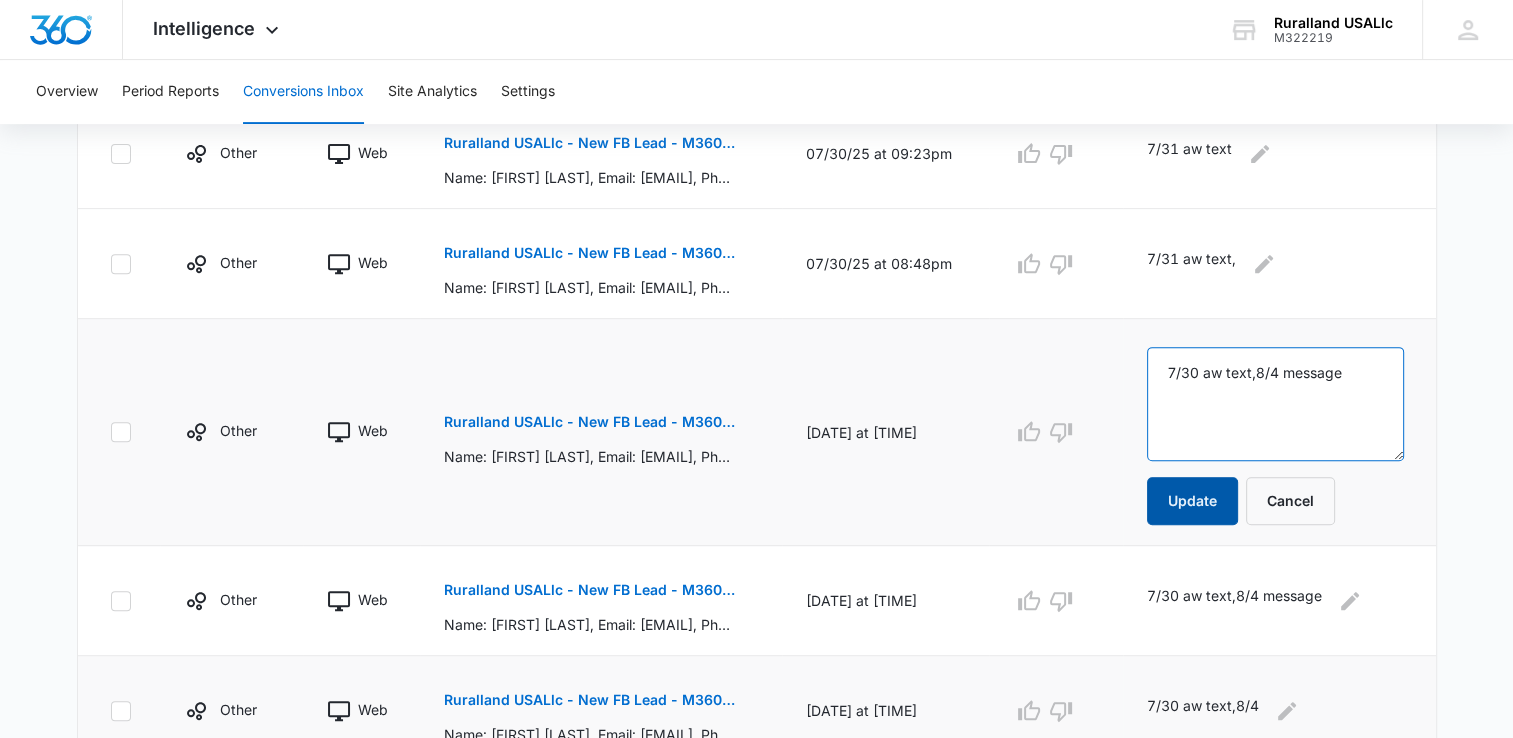 type on "7/30 aw text,8/4 message" 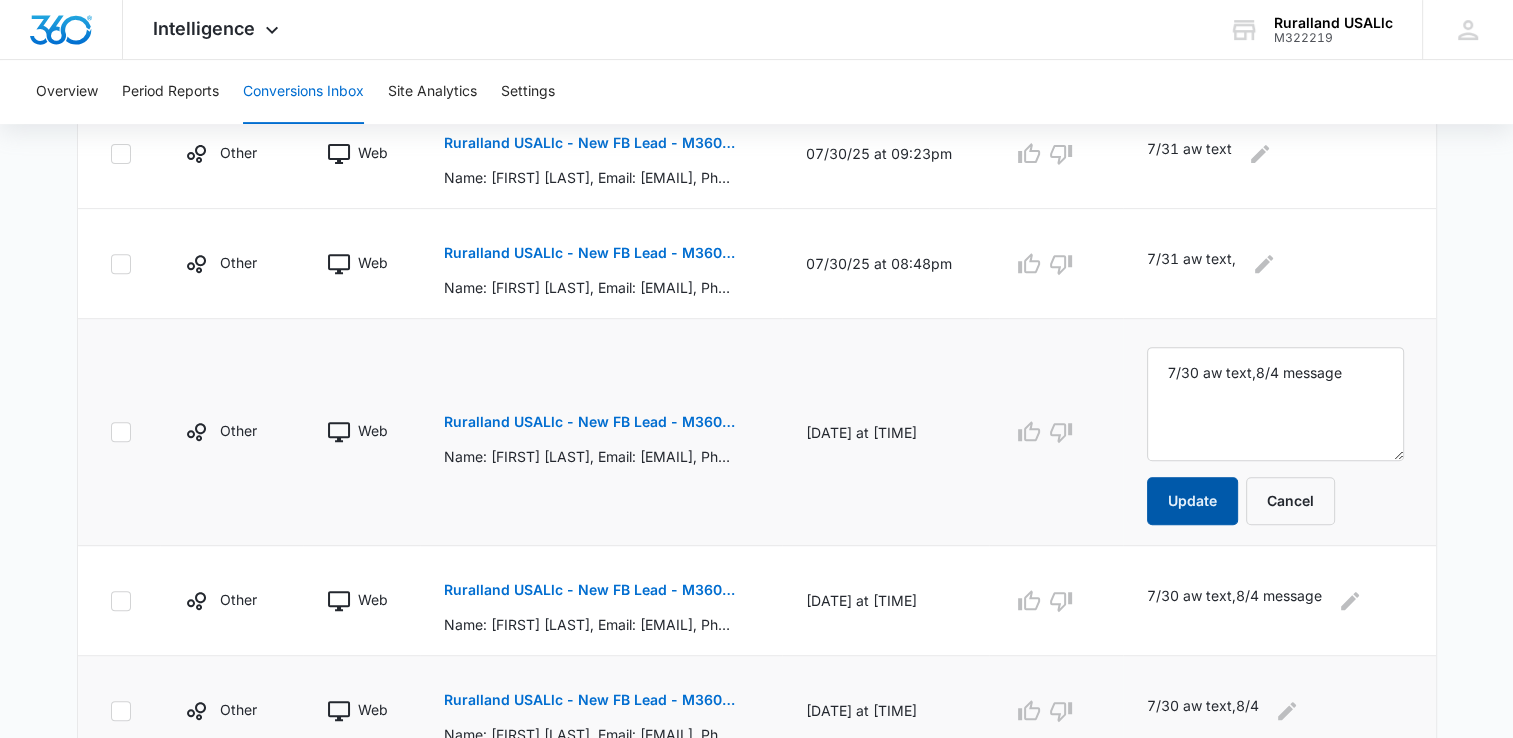 click on "Update" at bounding box center (1192, 501) 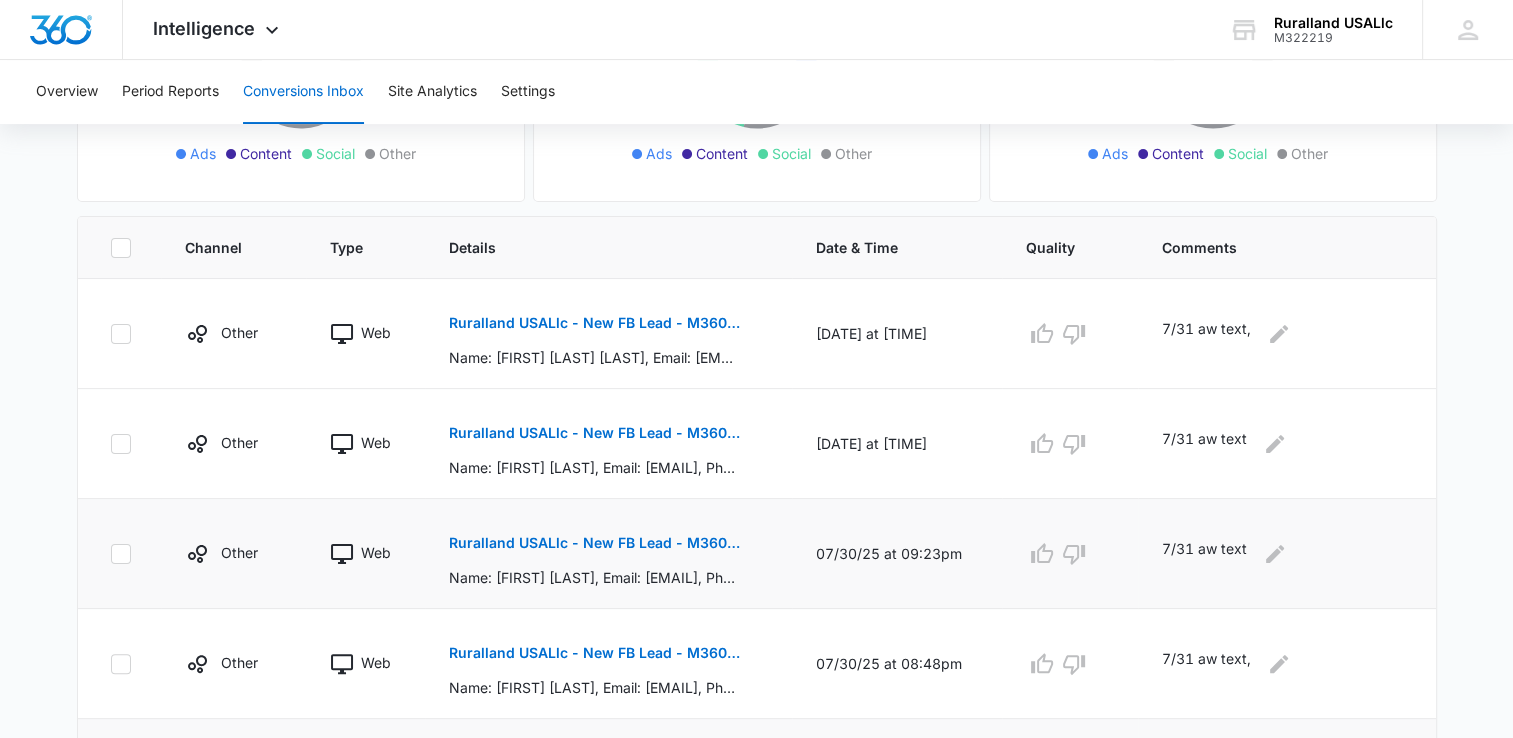 scroll, scrollTop: 451, scrollLeft: 0, axis: vertical 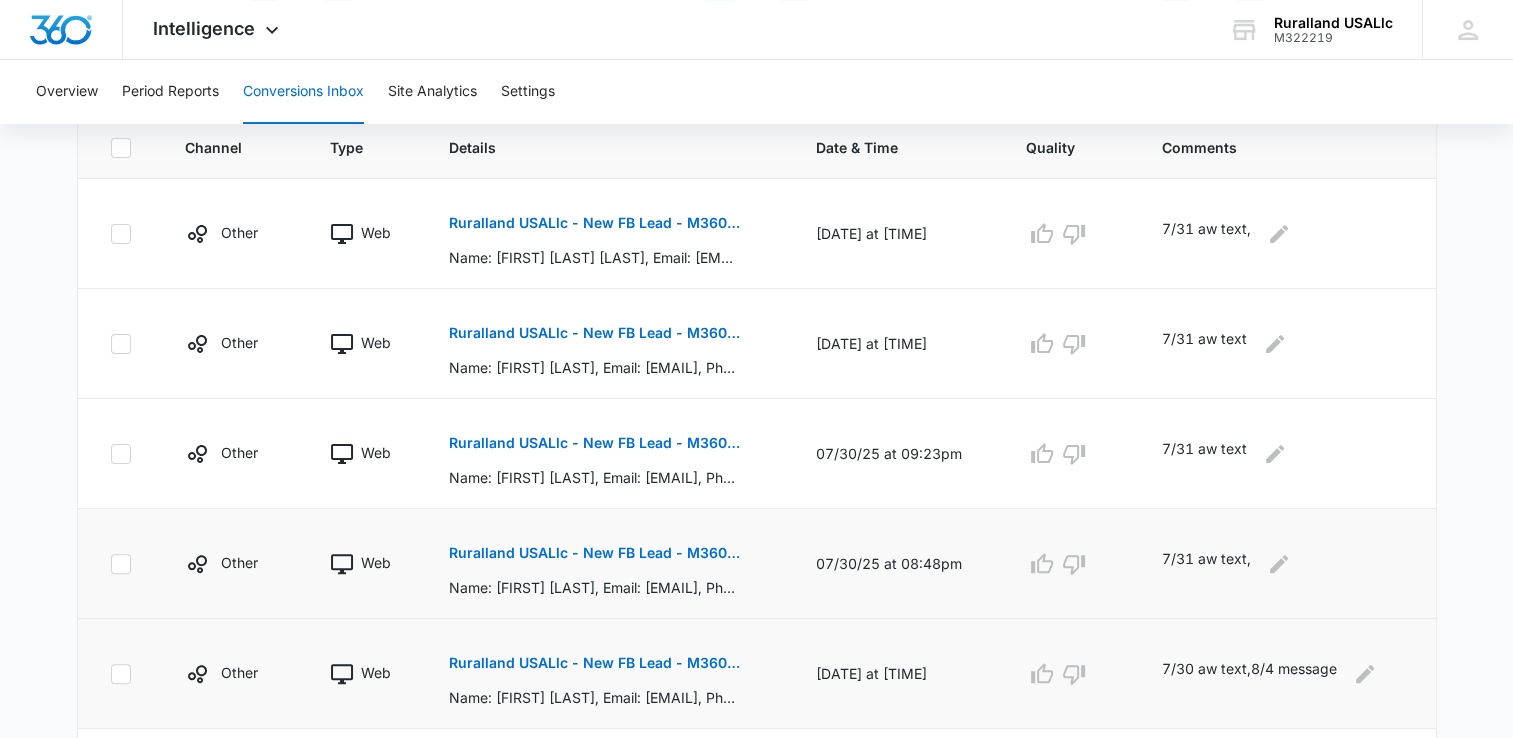 click on "Ruralland USALlc - New FB Lead - M360 Notificaion" at bounding box center [594, 553] 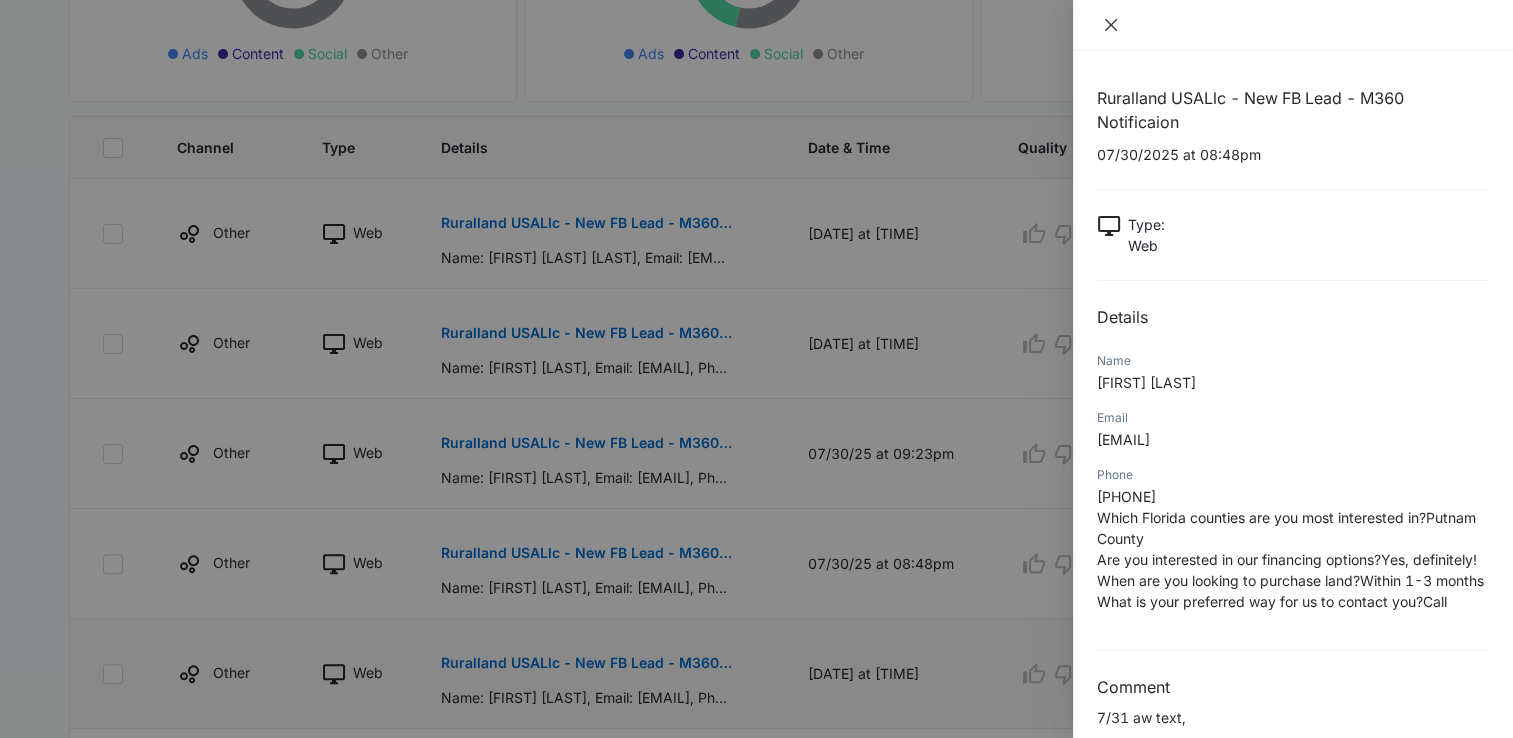 click 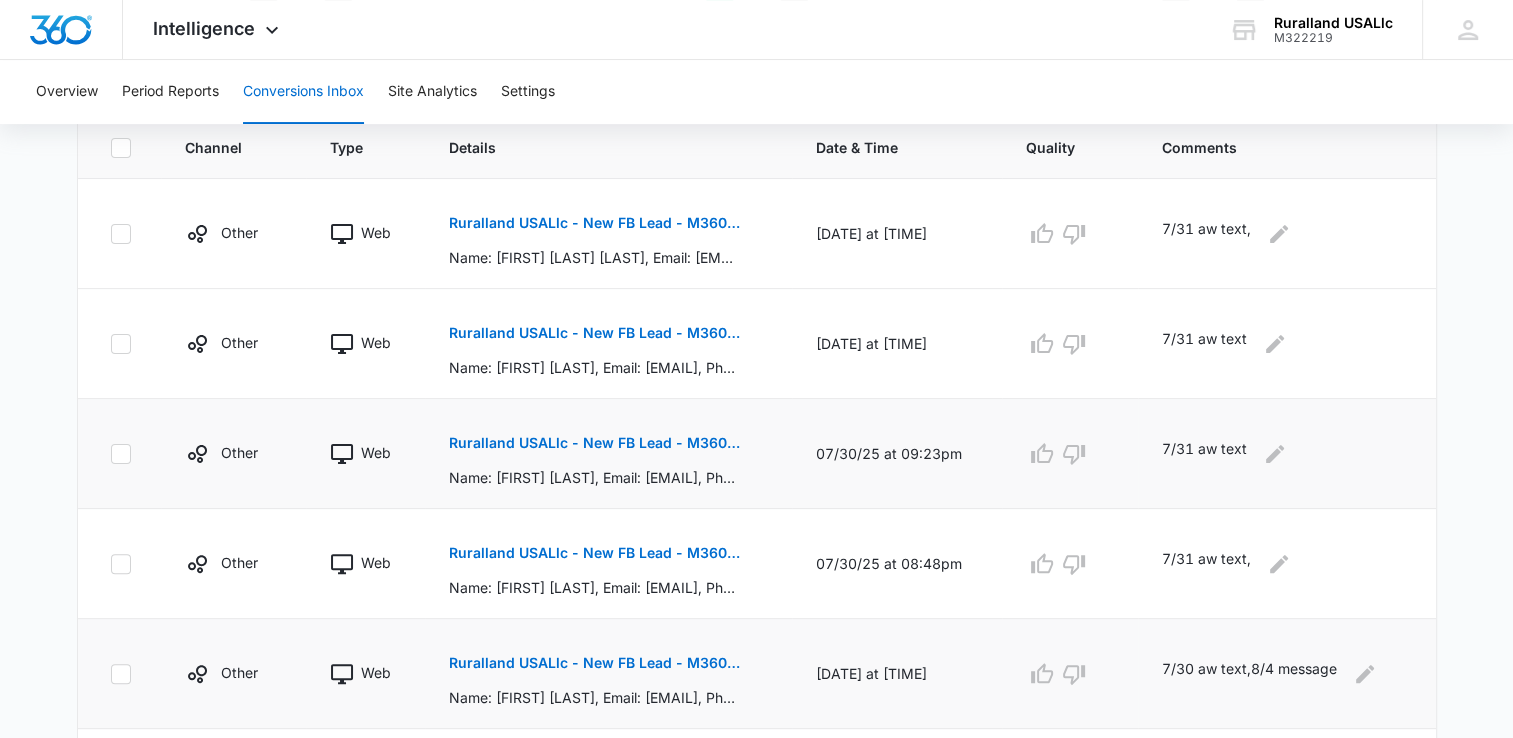 click on "7/31 aw text" at bounding box center (1283, 454) 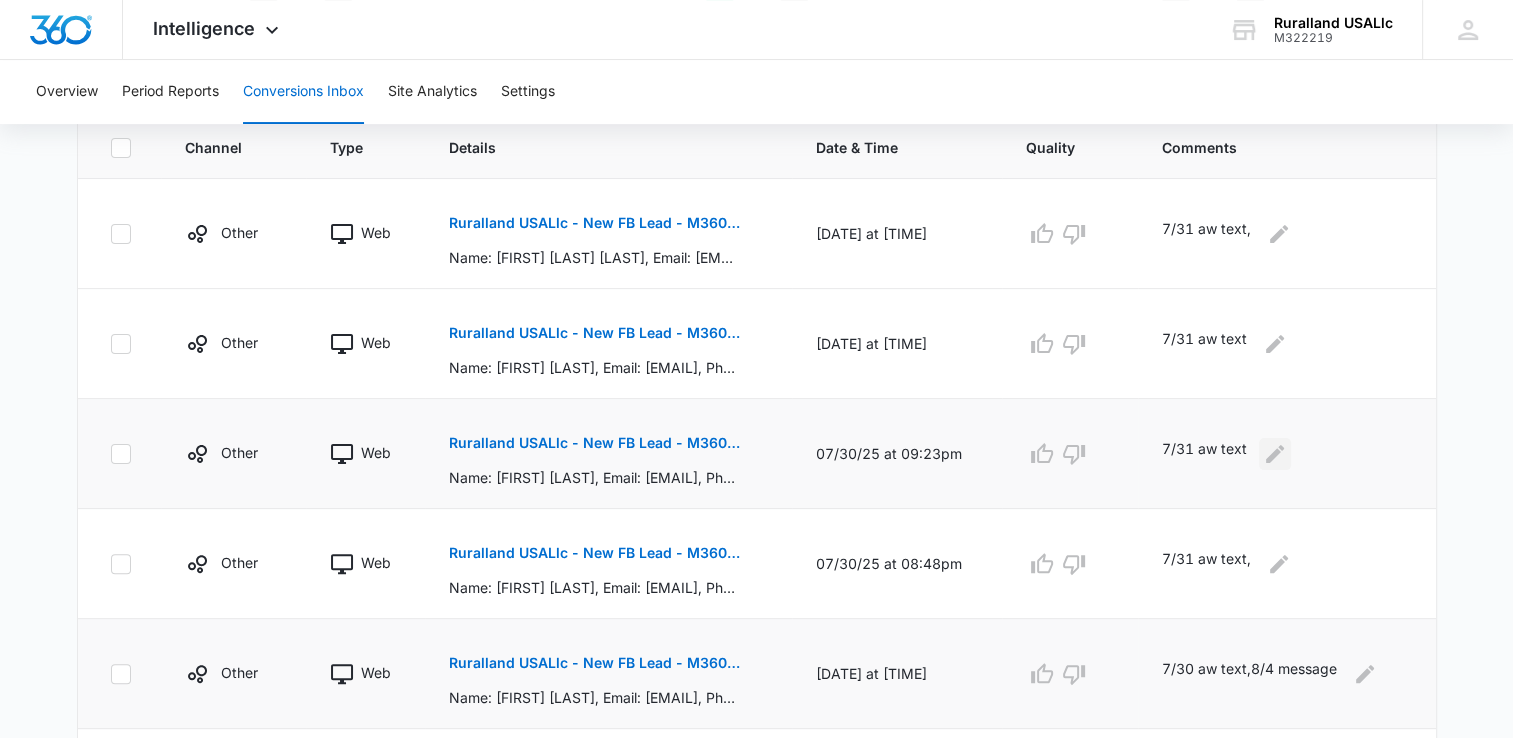 click 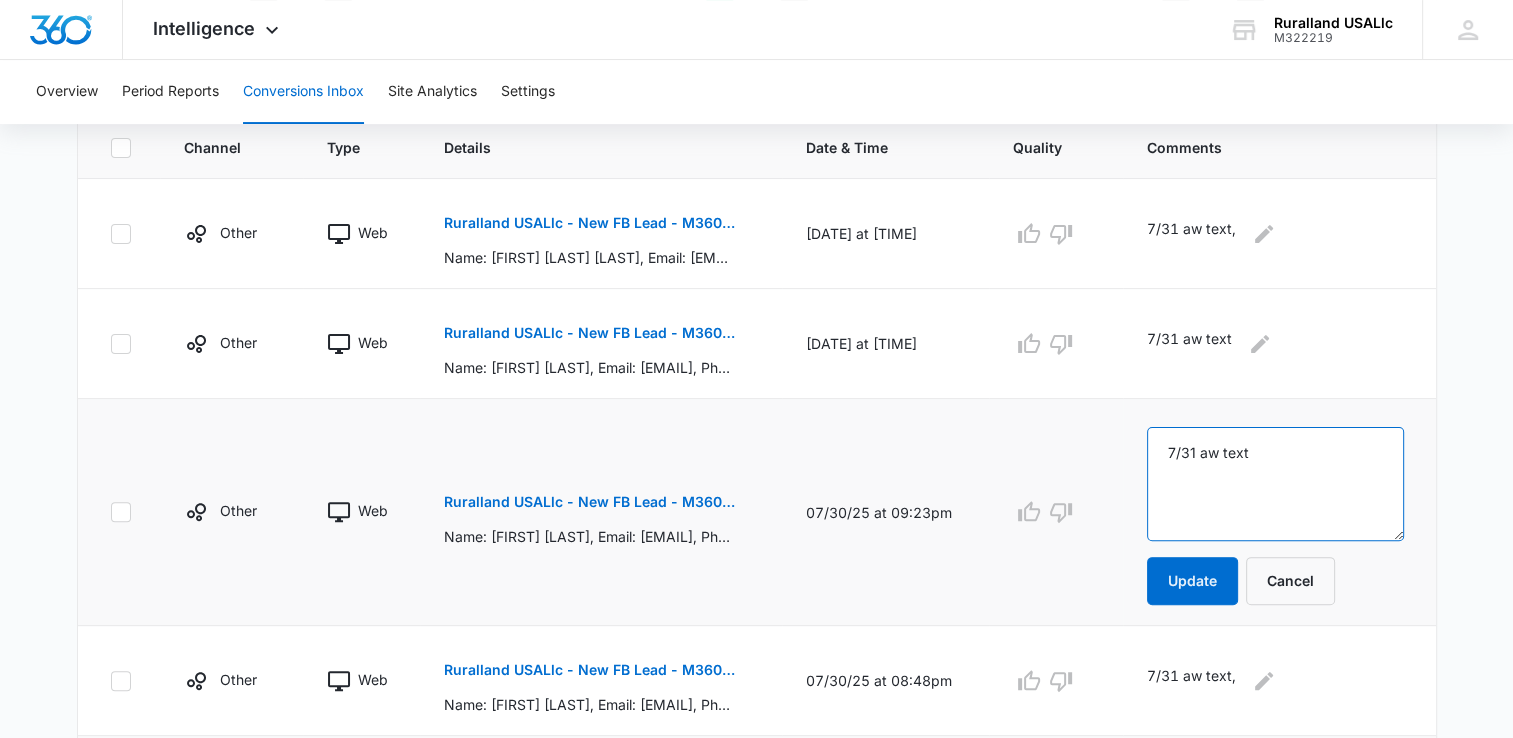 click on "7/31 aw text" at bounding box center [1275, 484] 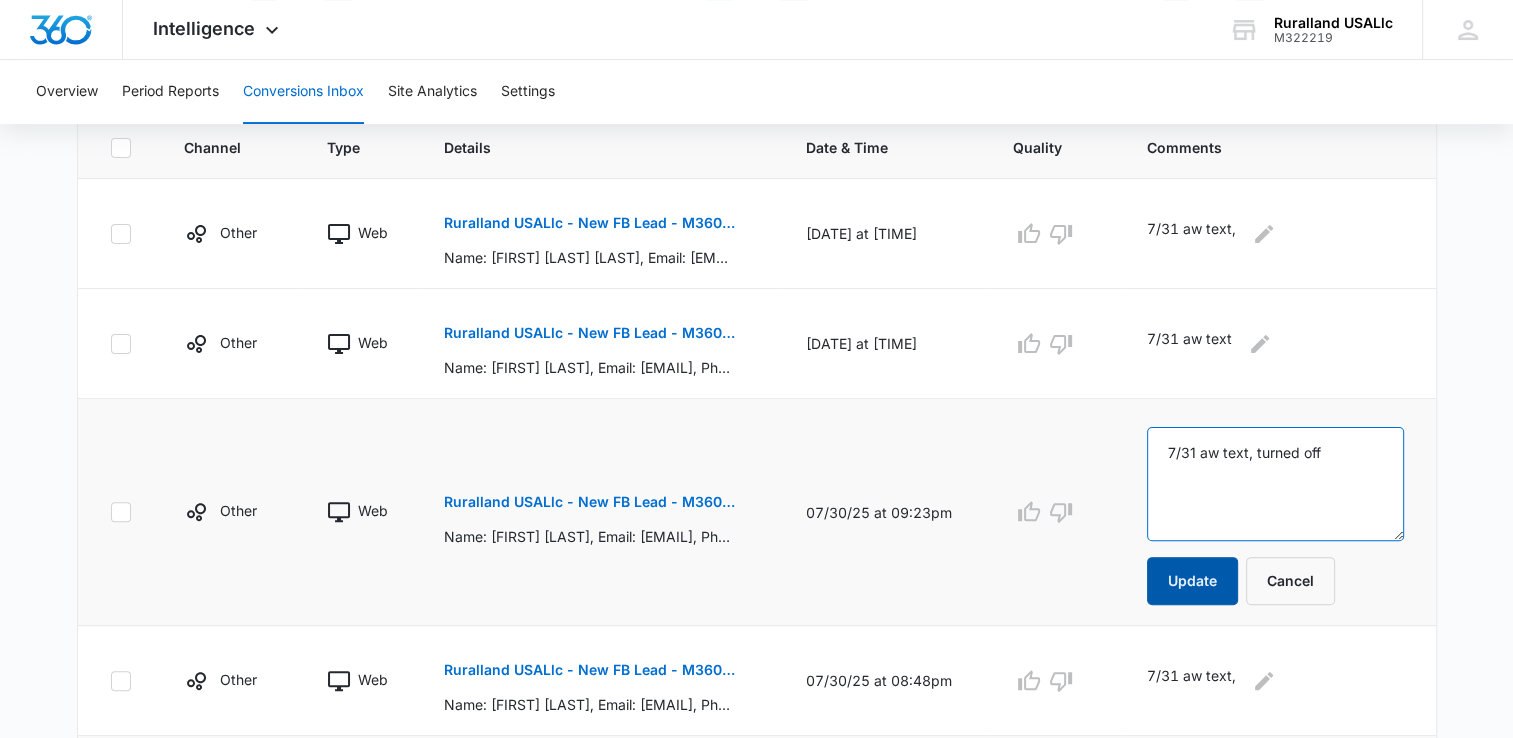 type on "7/31 aw text, turned off" 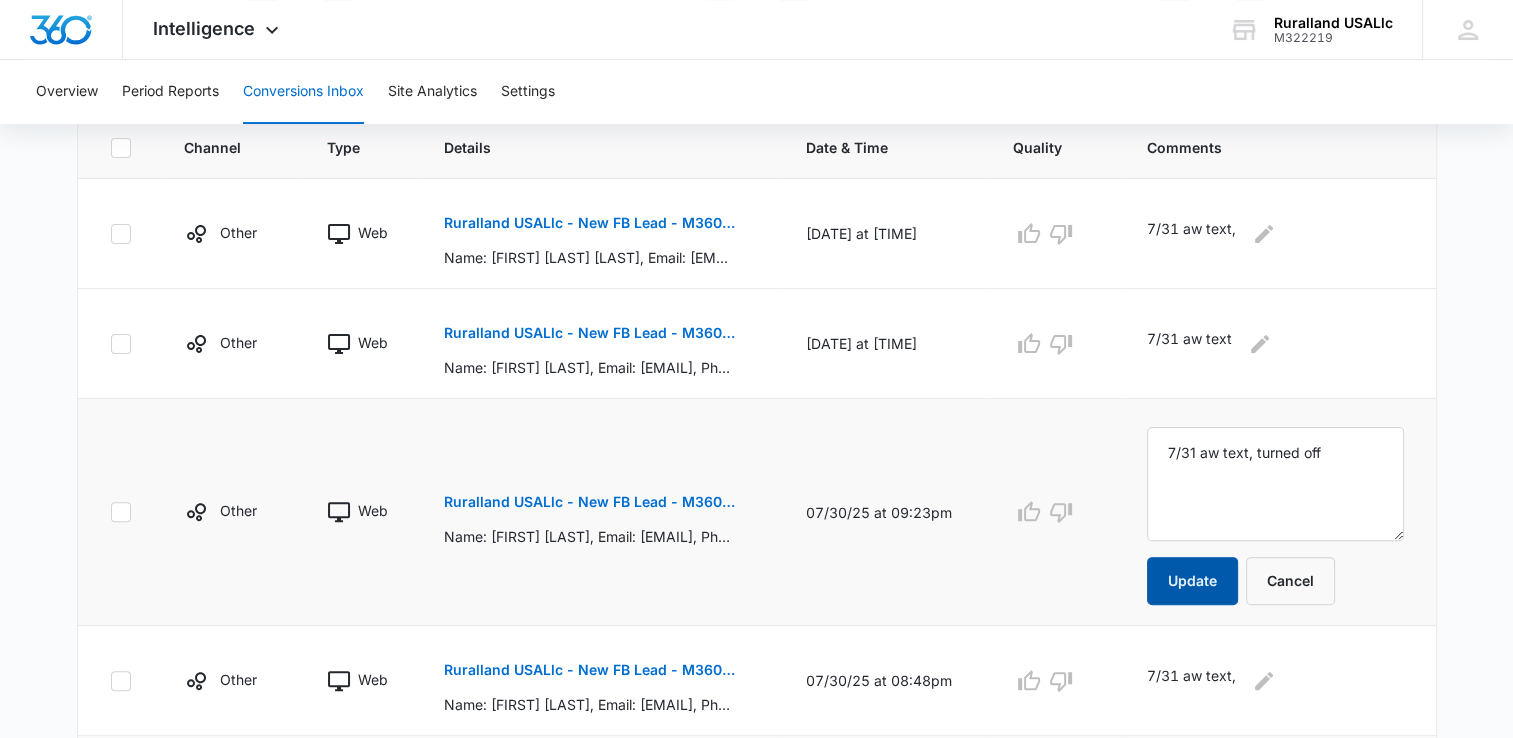 click on "Update" at bounding box center (1192, 581) 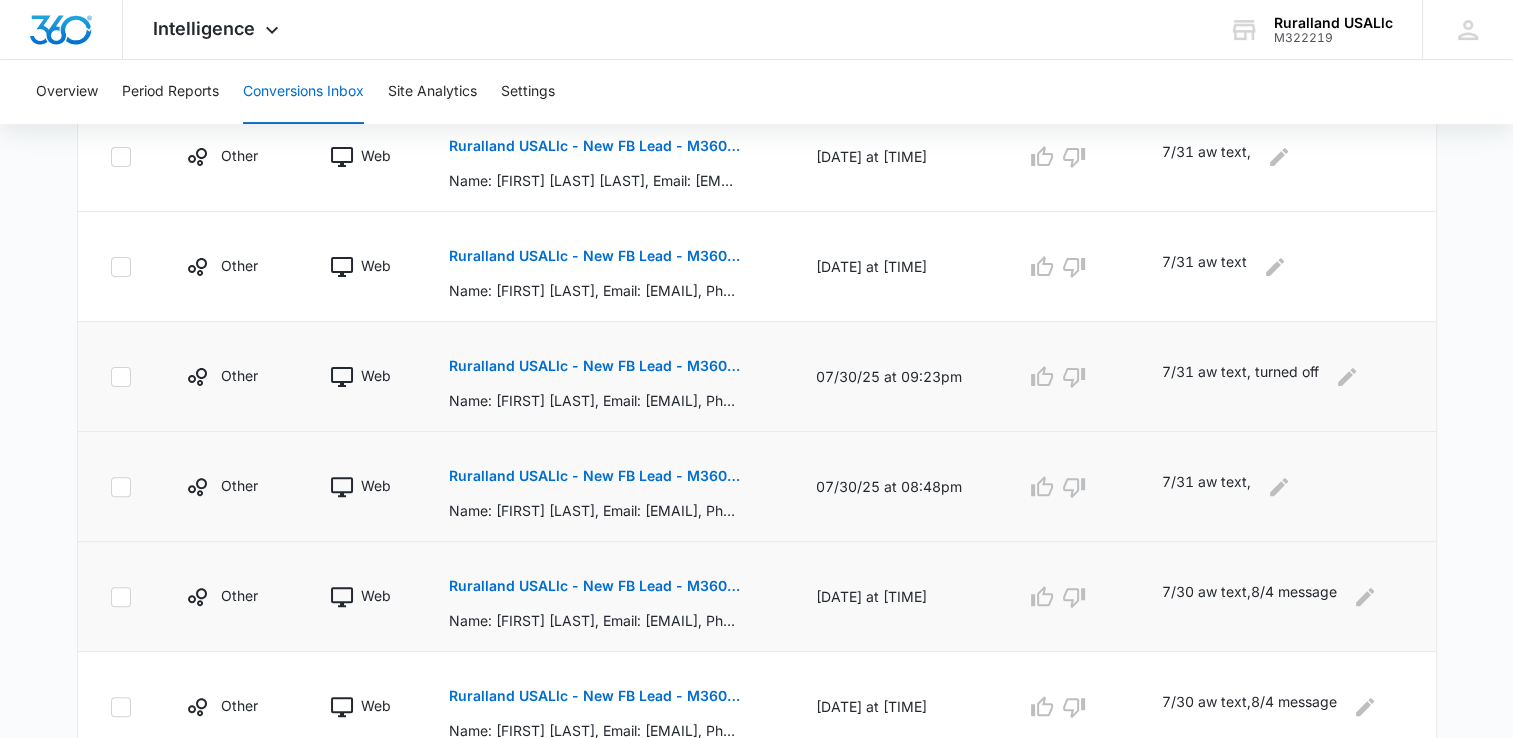 scroll, scrollTop: 551, scrollLeft: 0, axis: vertical 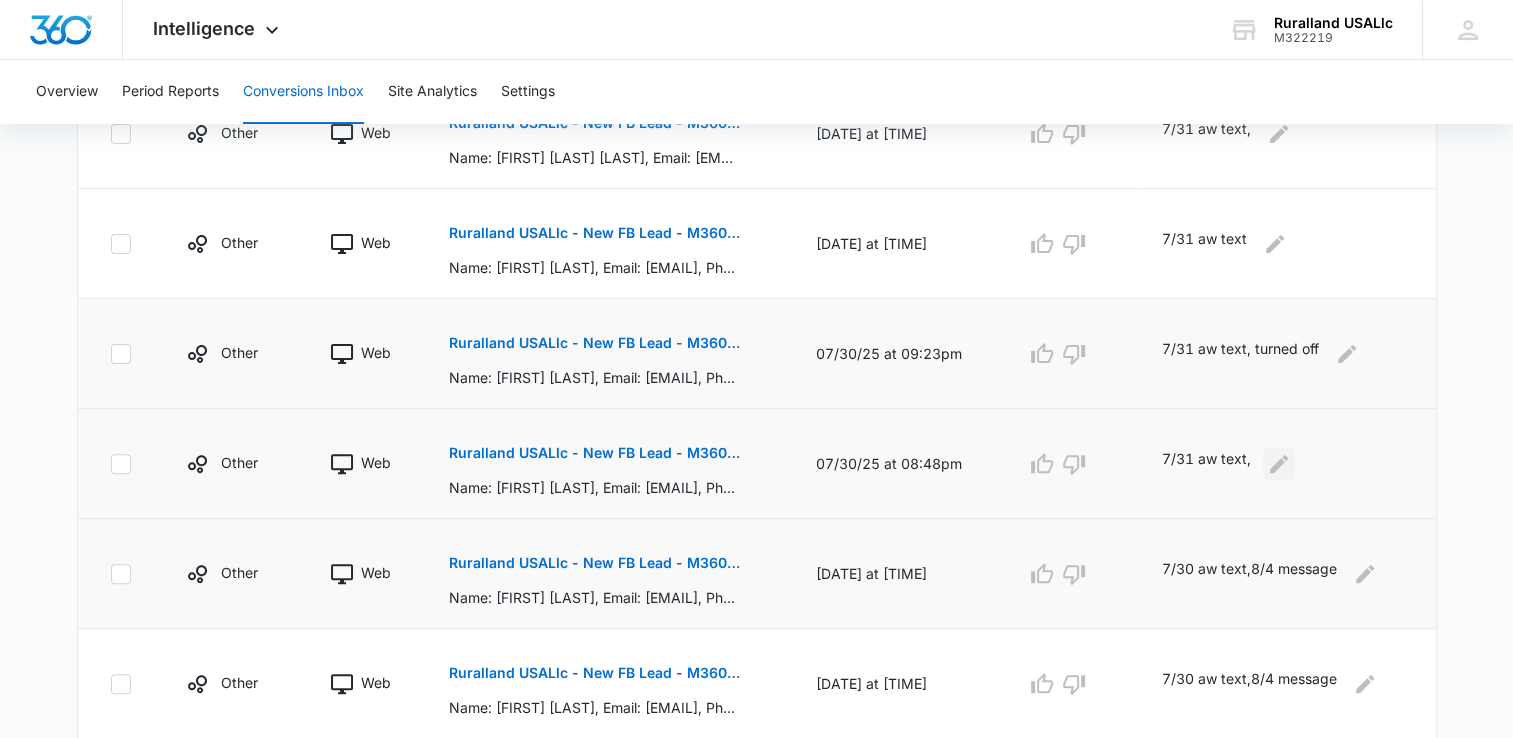 click 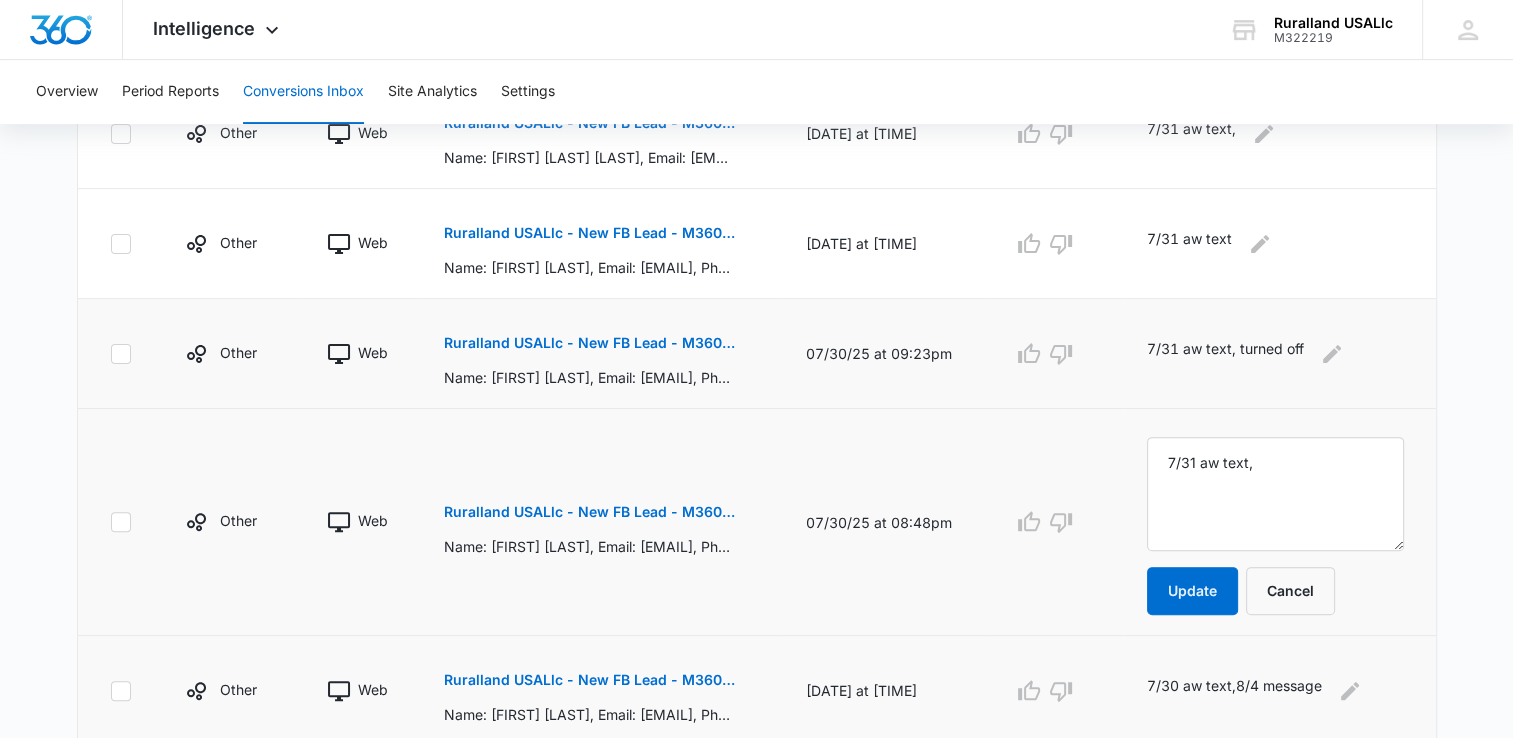 click on "Ruralland USALlc - New FB Lead - M360 Notificaion" at bounding box center (589, 512) 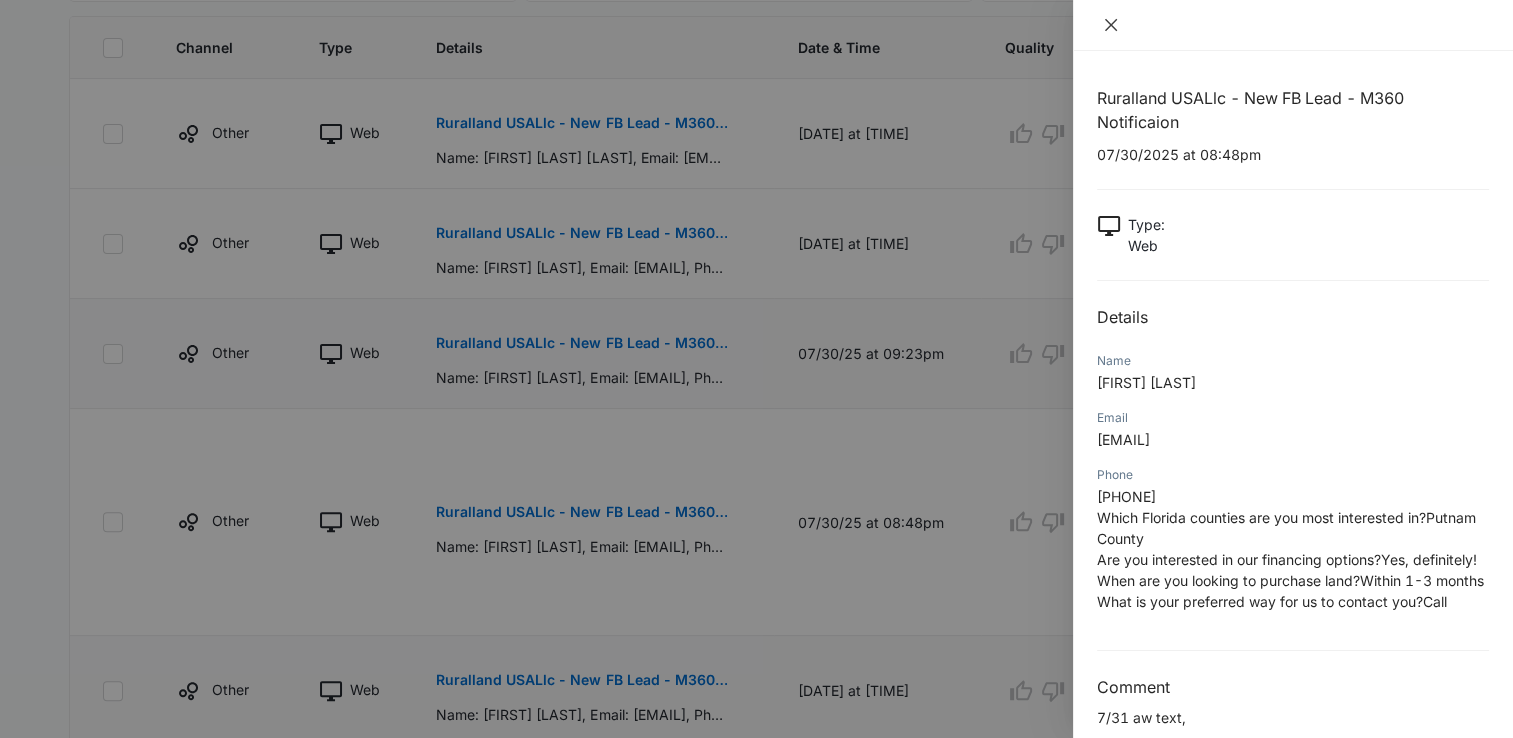 drag, startPoint x: 1114, startPoint y: 20, endPoint x: 1114, endPoint y: 31, distance: 11 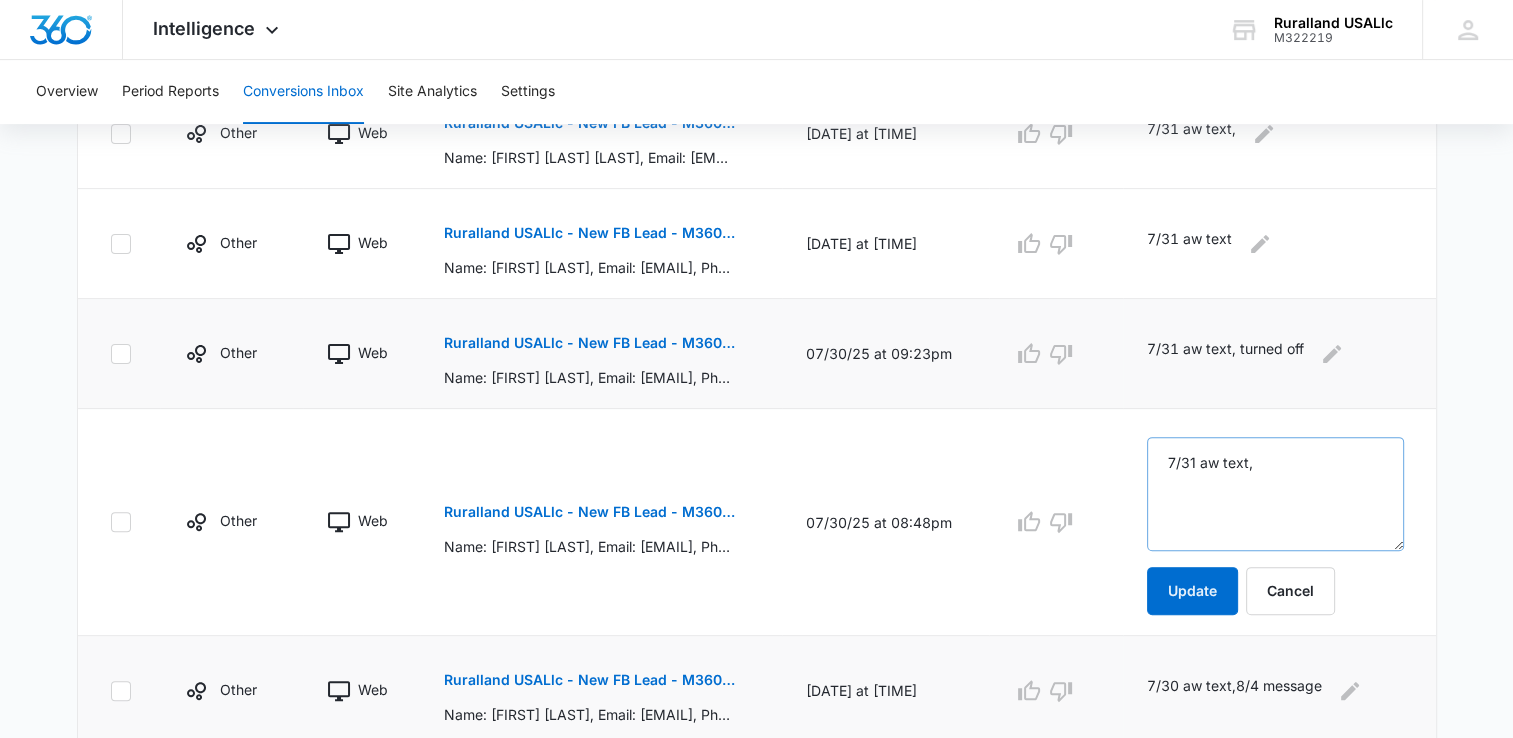 type 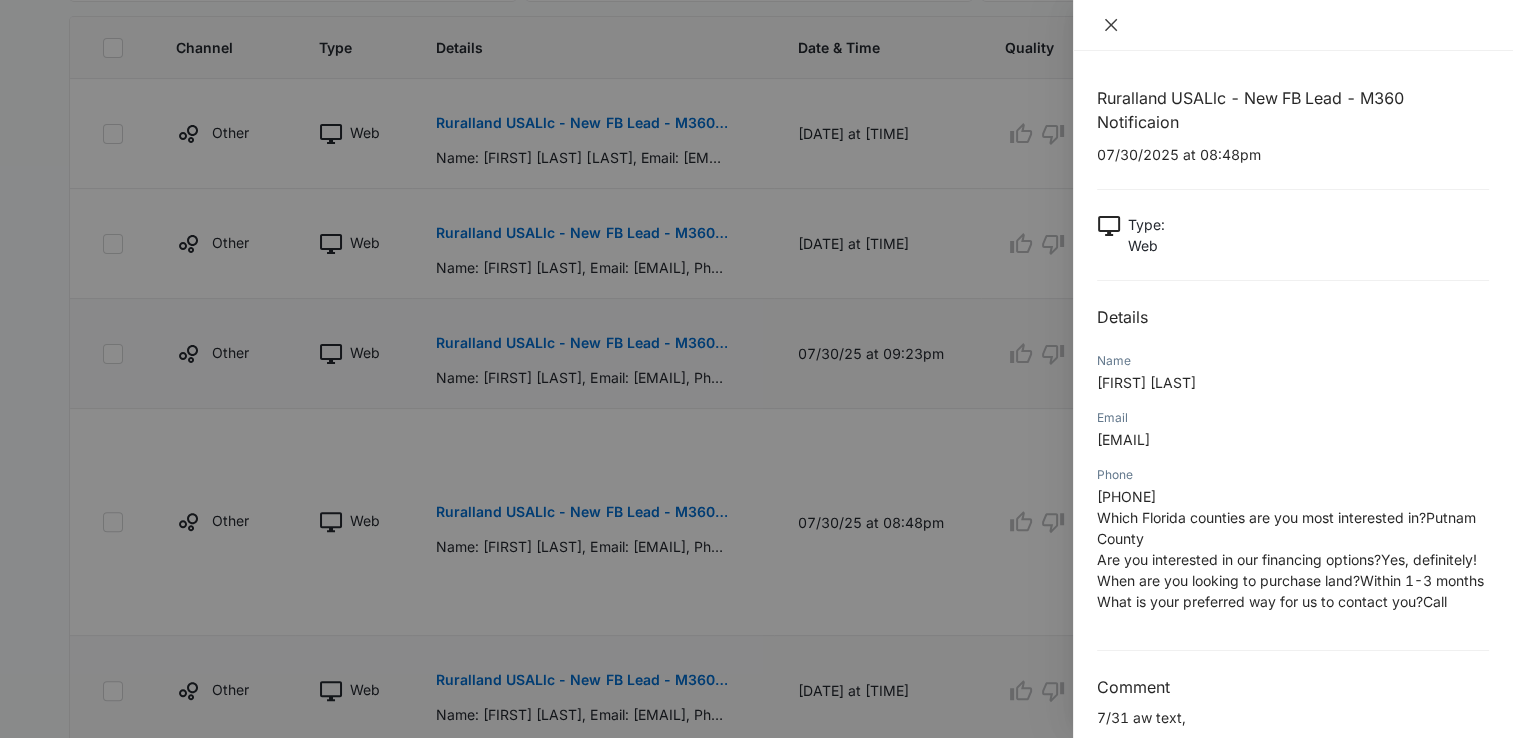 click 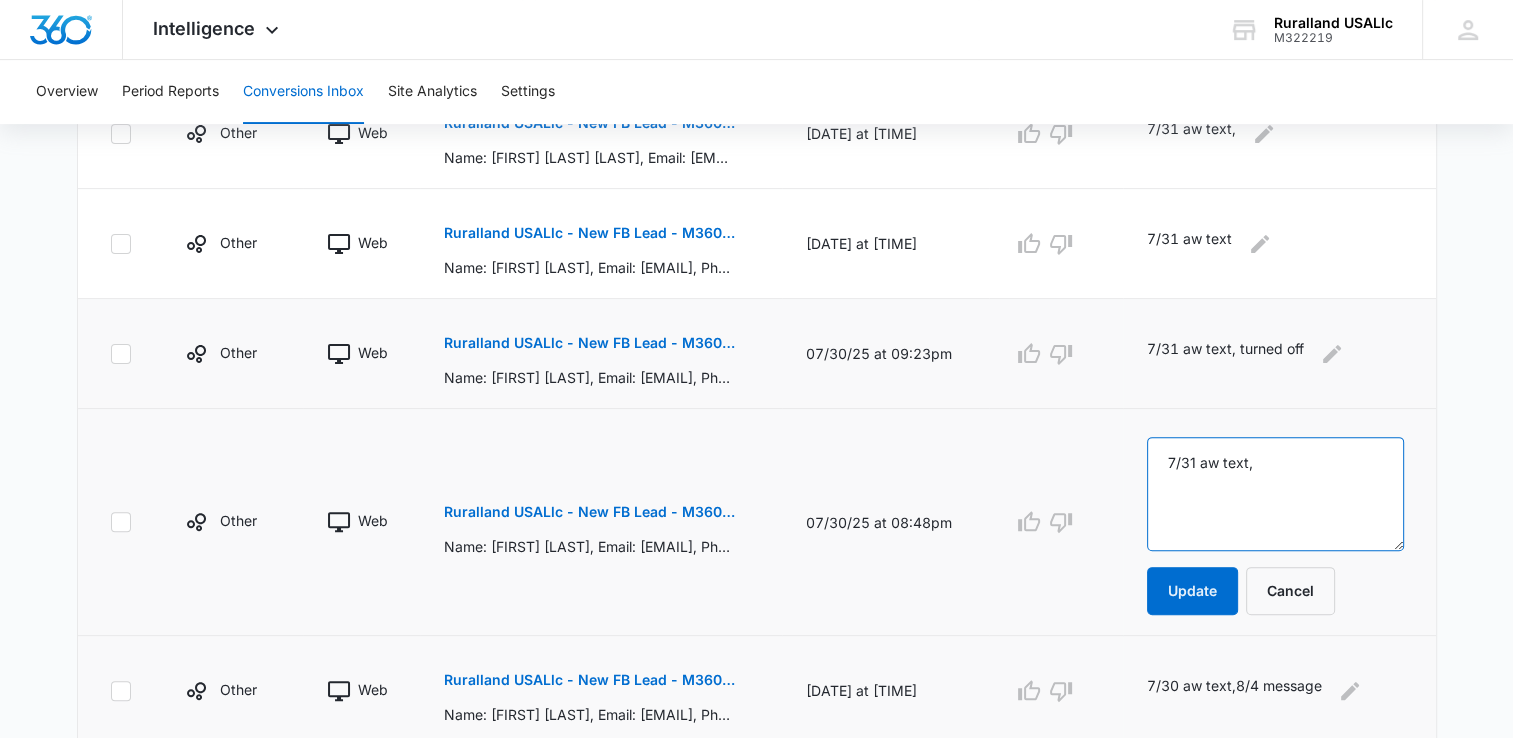 click on "7/31 aw text," at bounding box center [1275, 494] 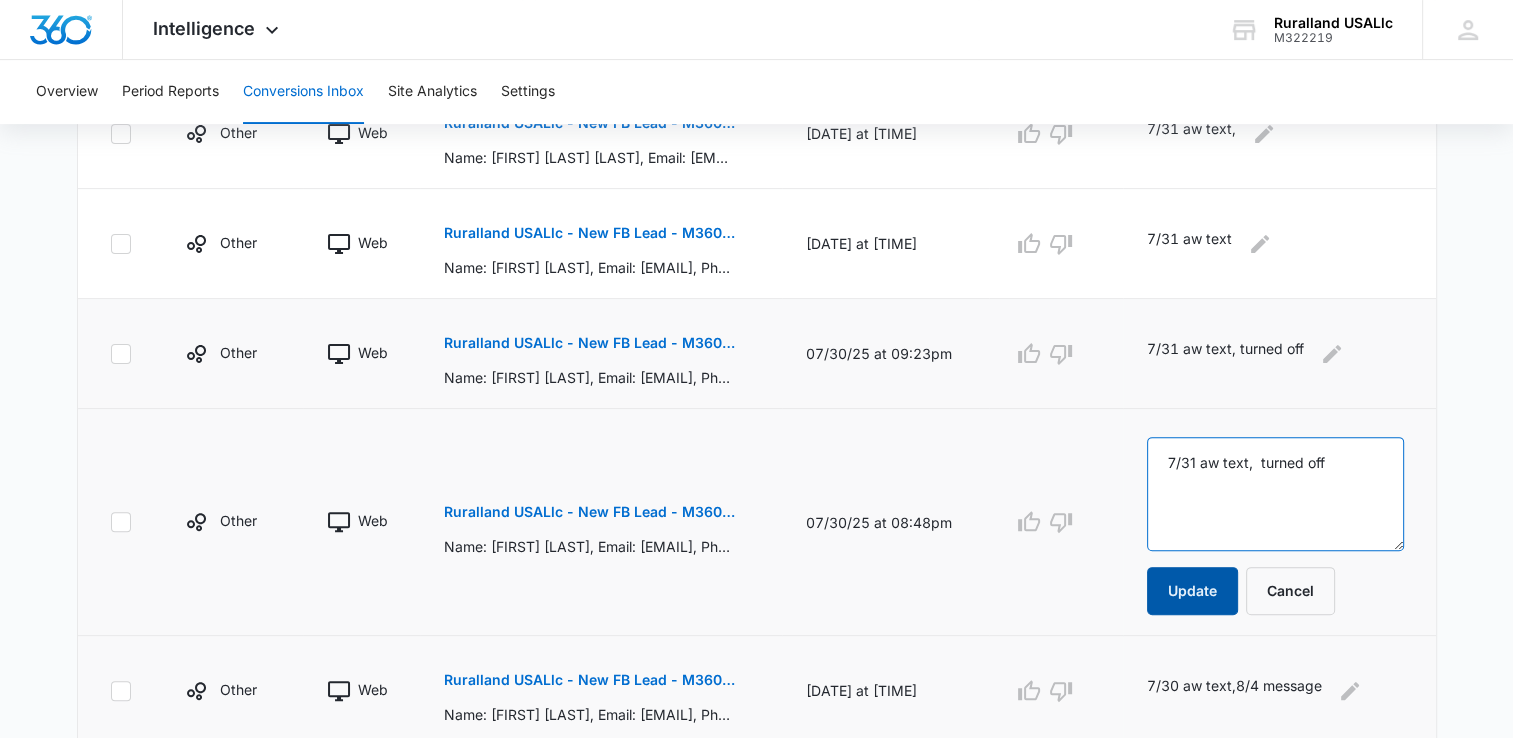 type on "7/31 aw text,  turned off" 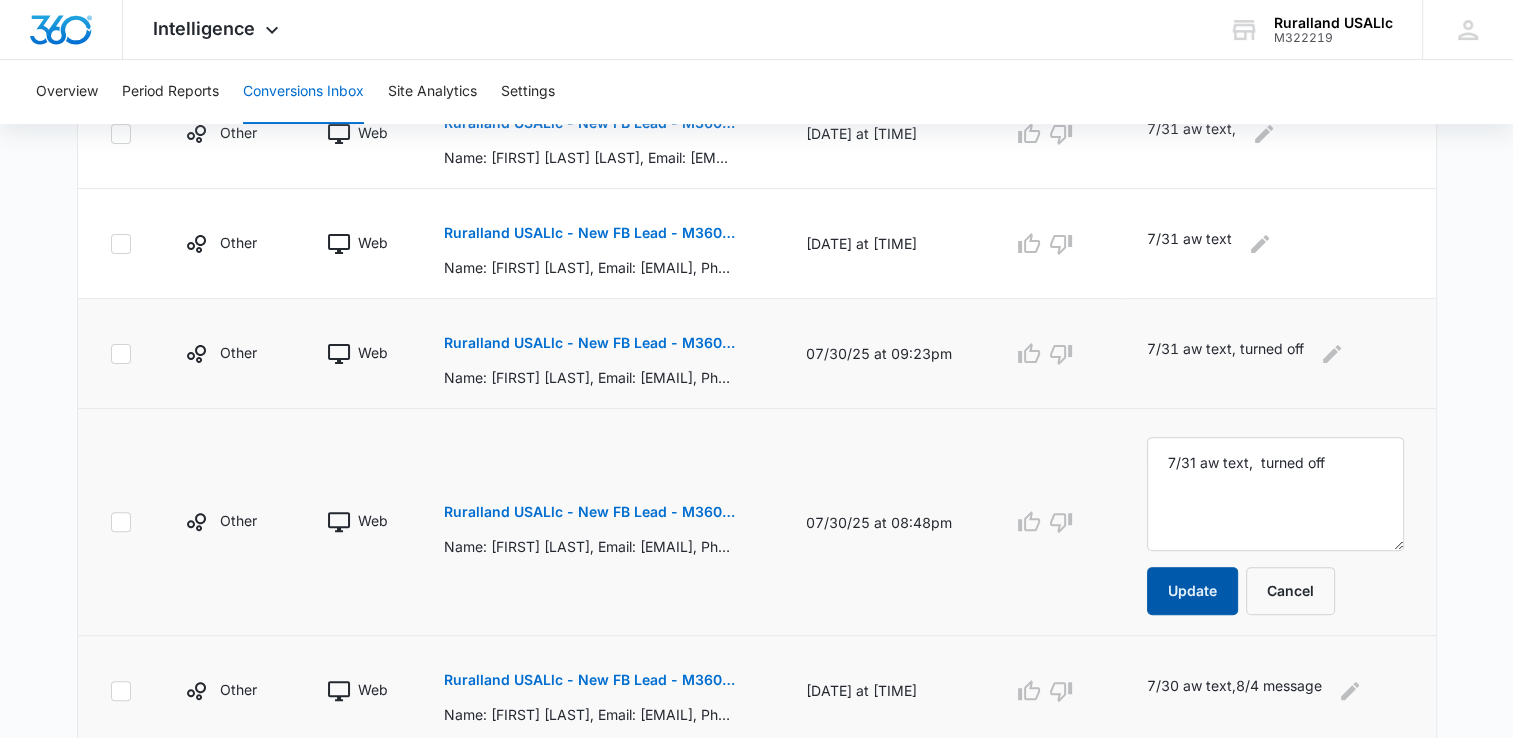 click on "Update" at bounding box center (1192, 591) 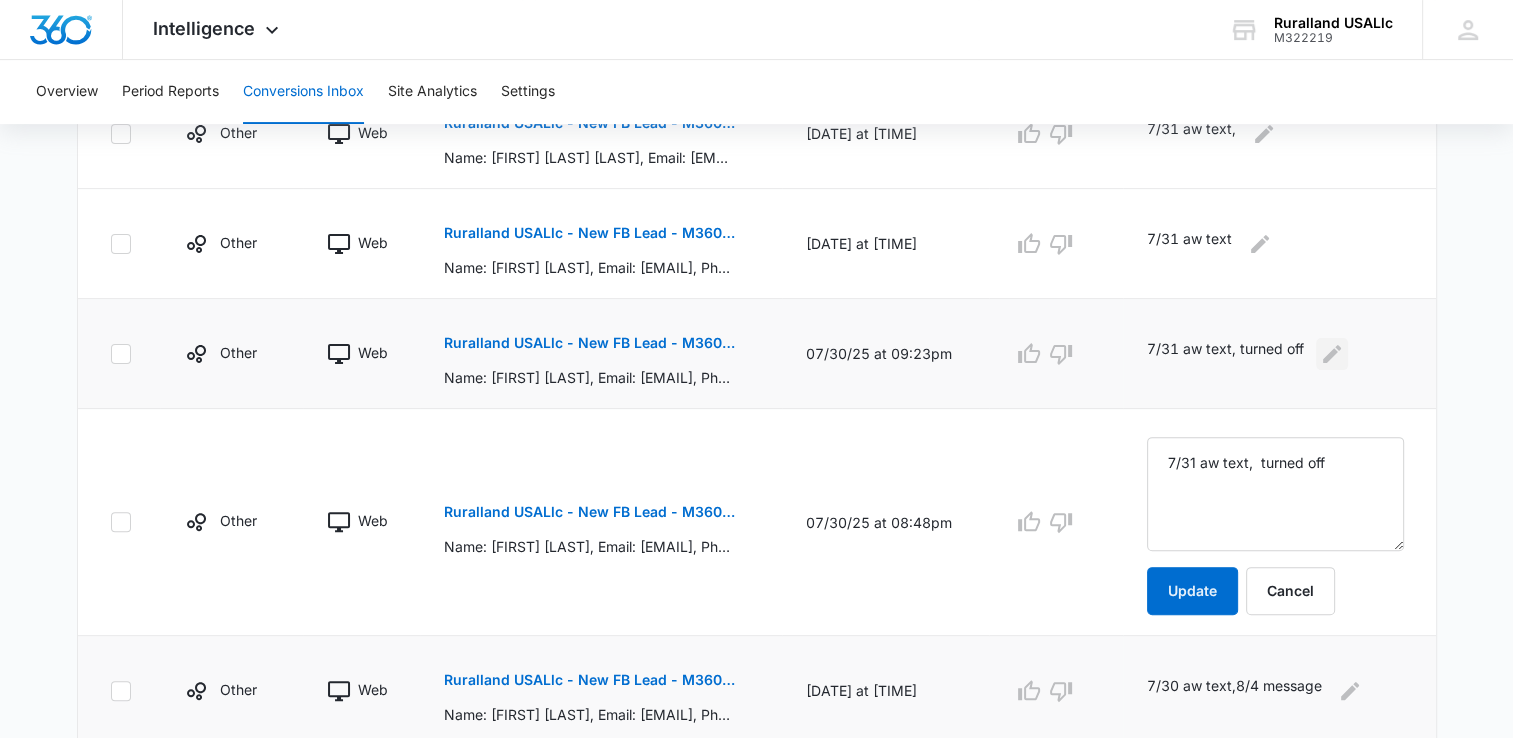 click 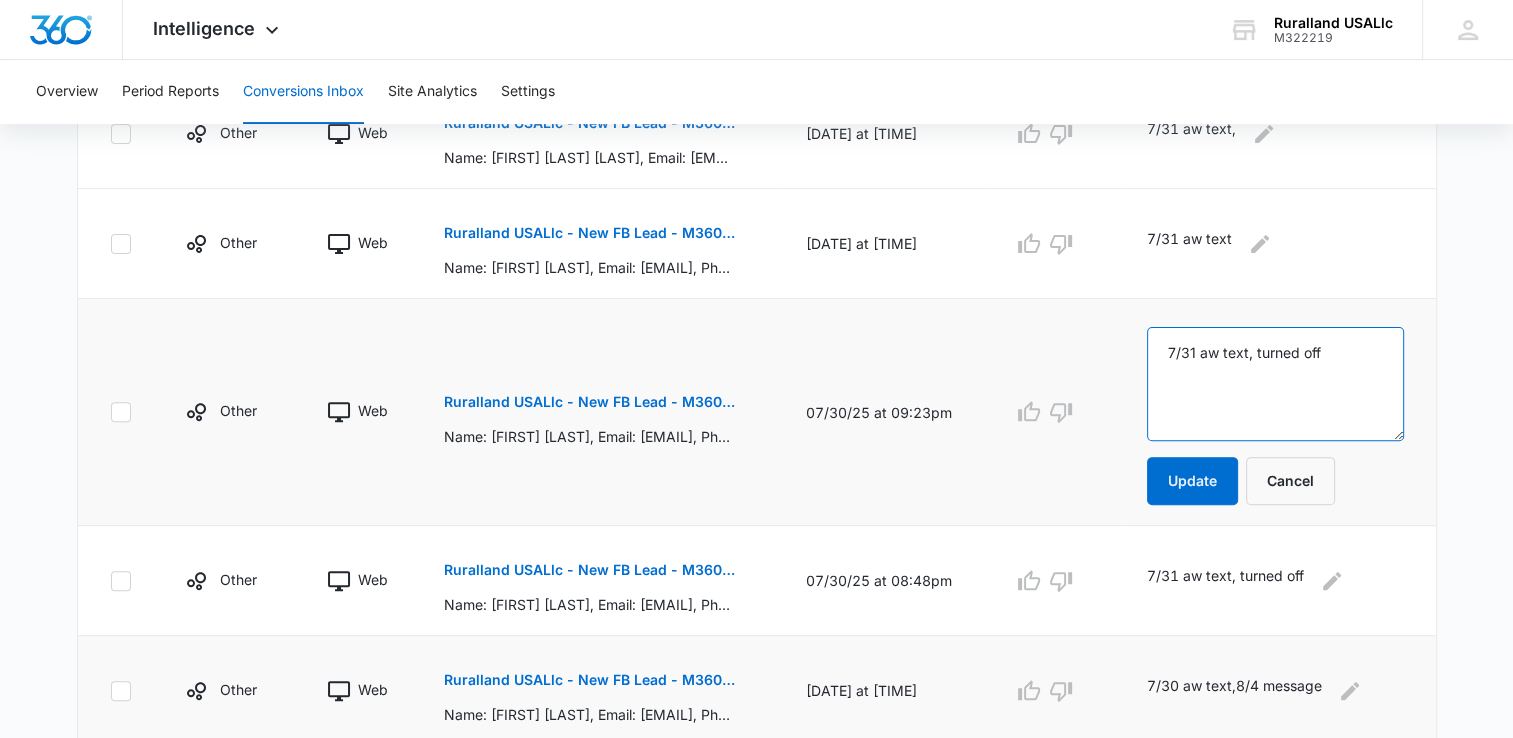 click on "7/31 aw text, turned off" at bounding box center [1275, 384] 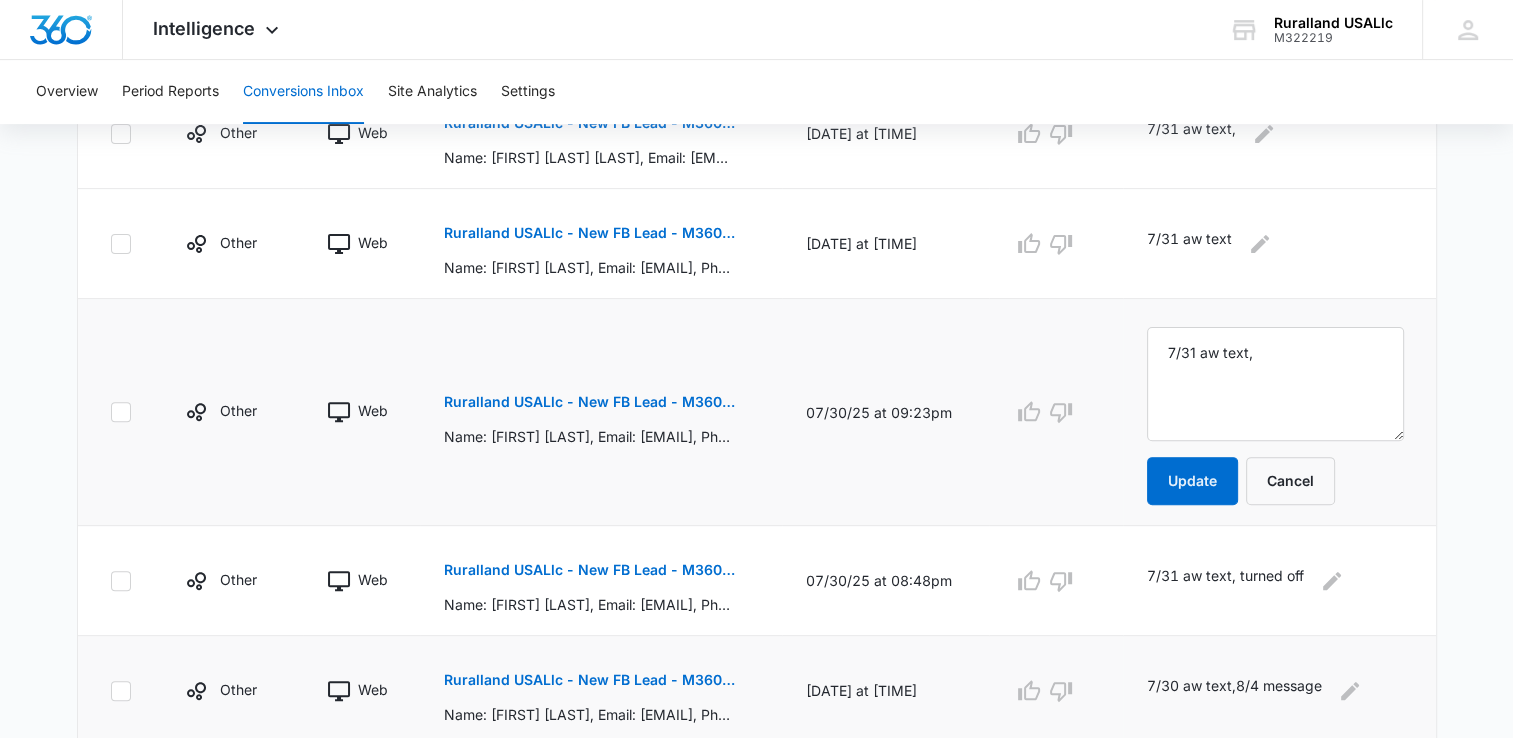 click on "Ruralland USALlc - New FB Lead - M360 Notificaion" at bounding box center [589, 402] 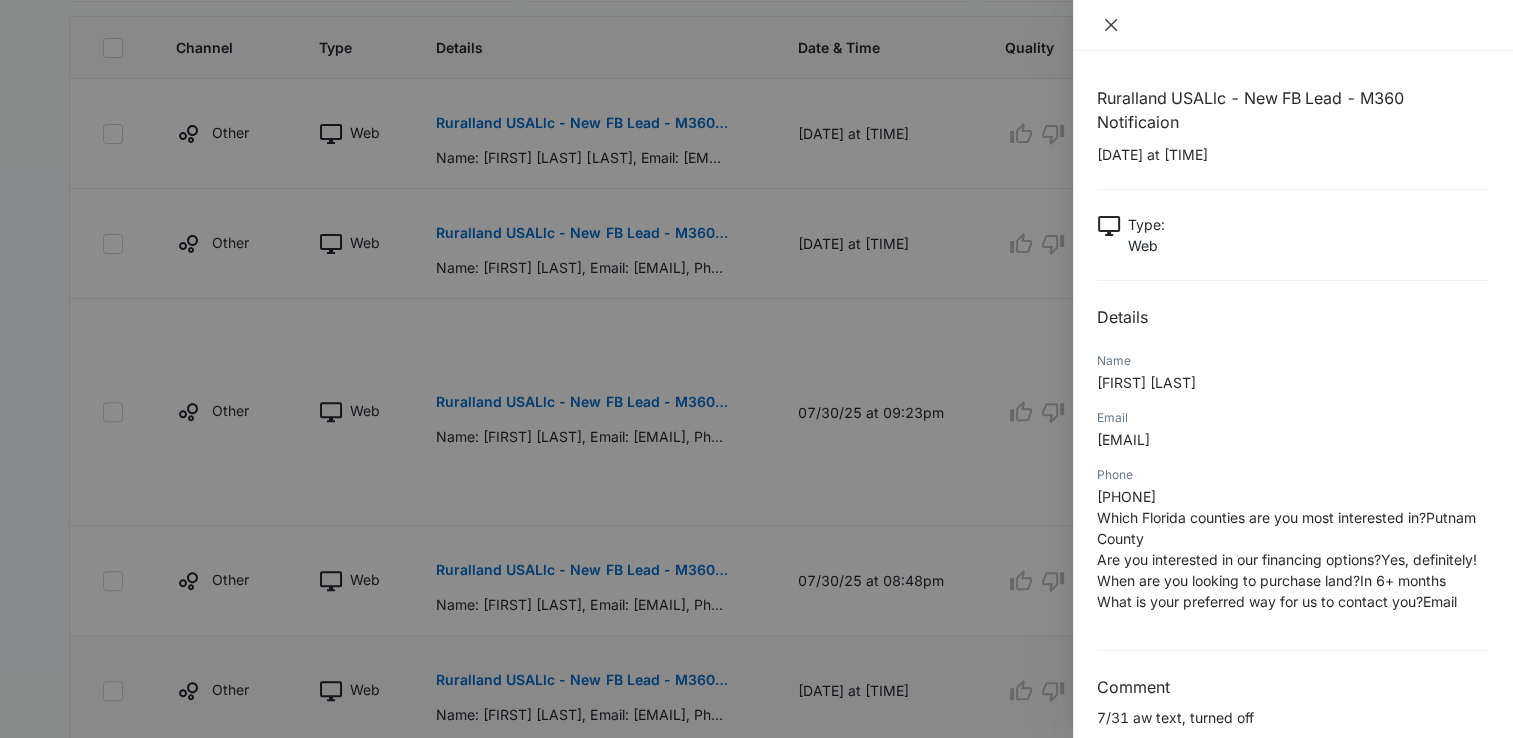 click at bounding box center [1111, 25] 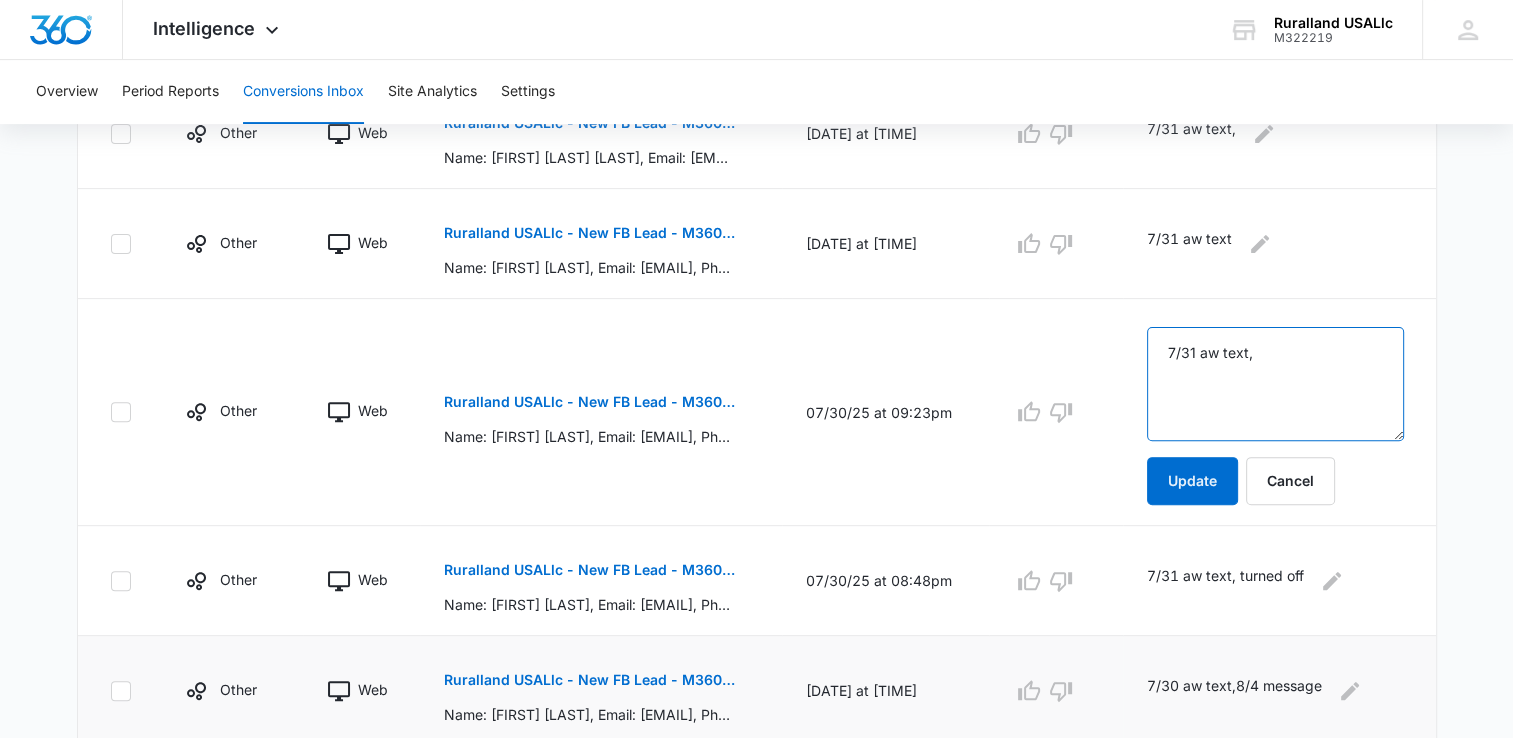 click on "7/31 aw text," at bounding box center (1275, 384) 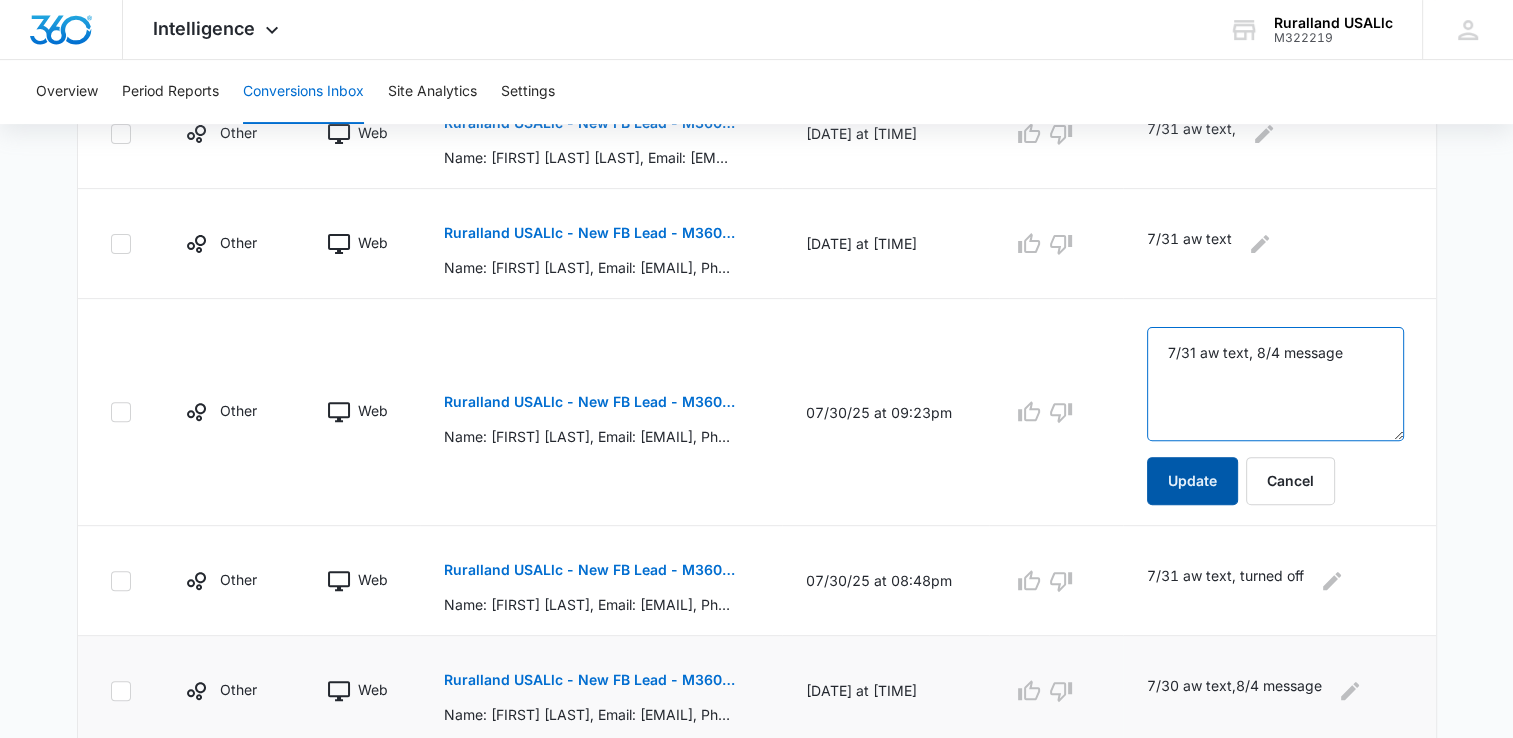 type on "7/31 aw text, 8/4 message" 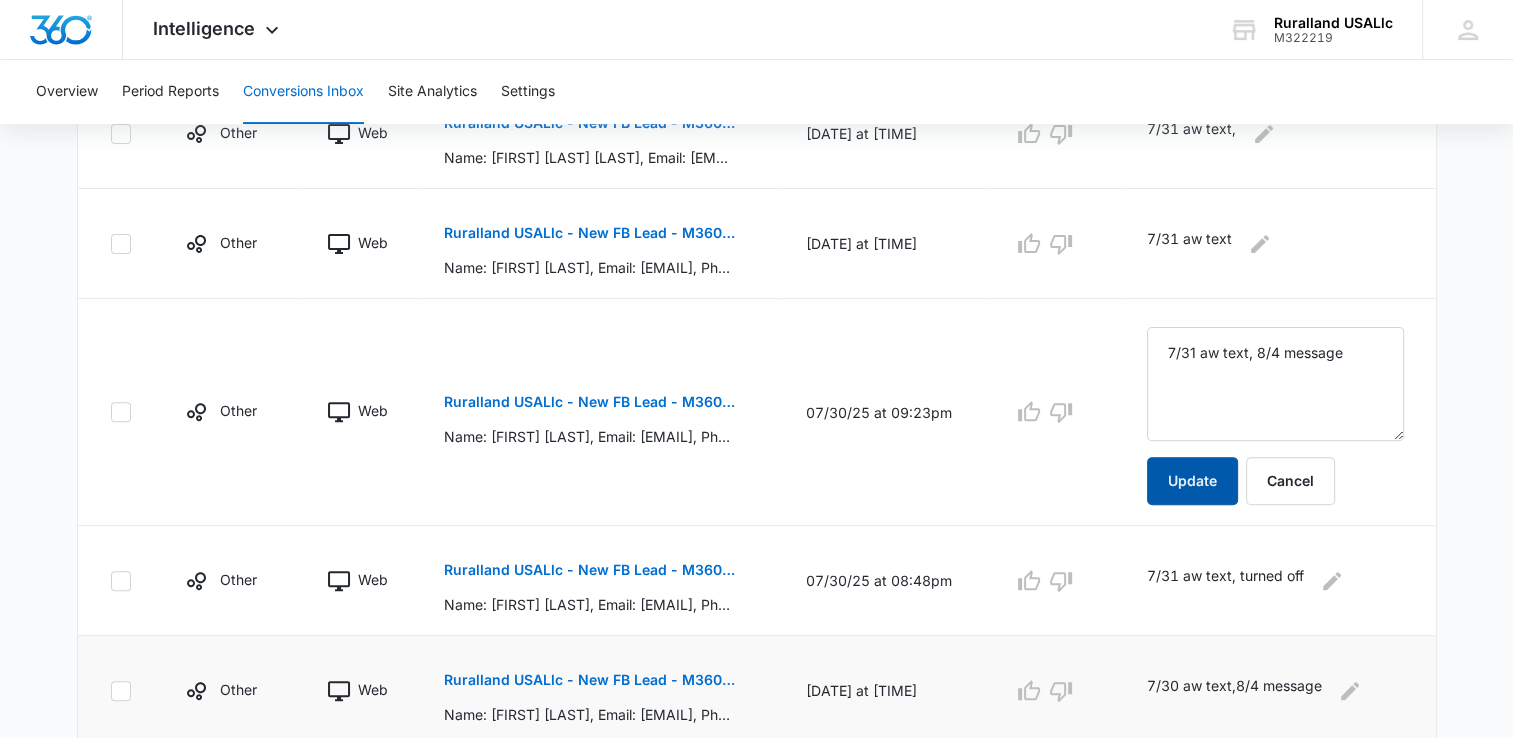 click on "Update" at bounding box center [1192, 481] 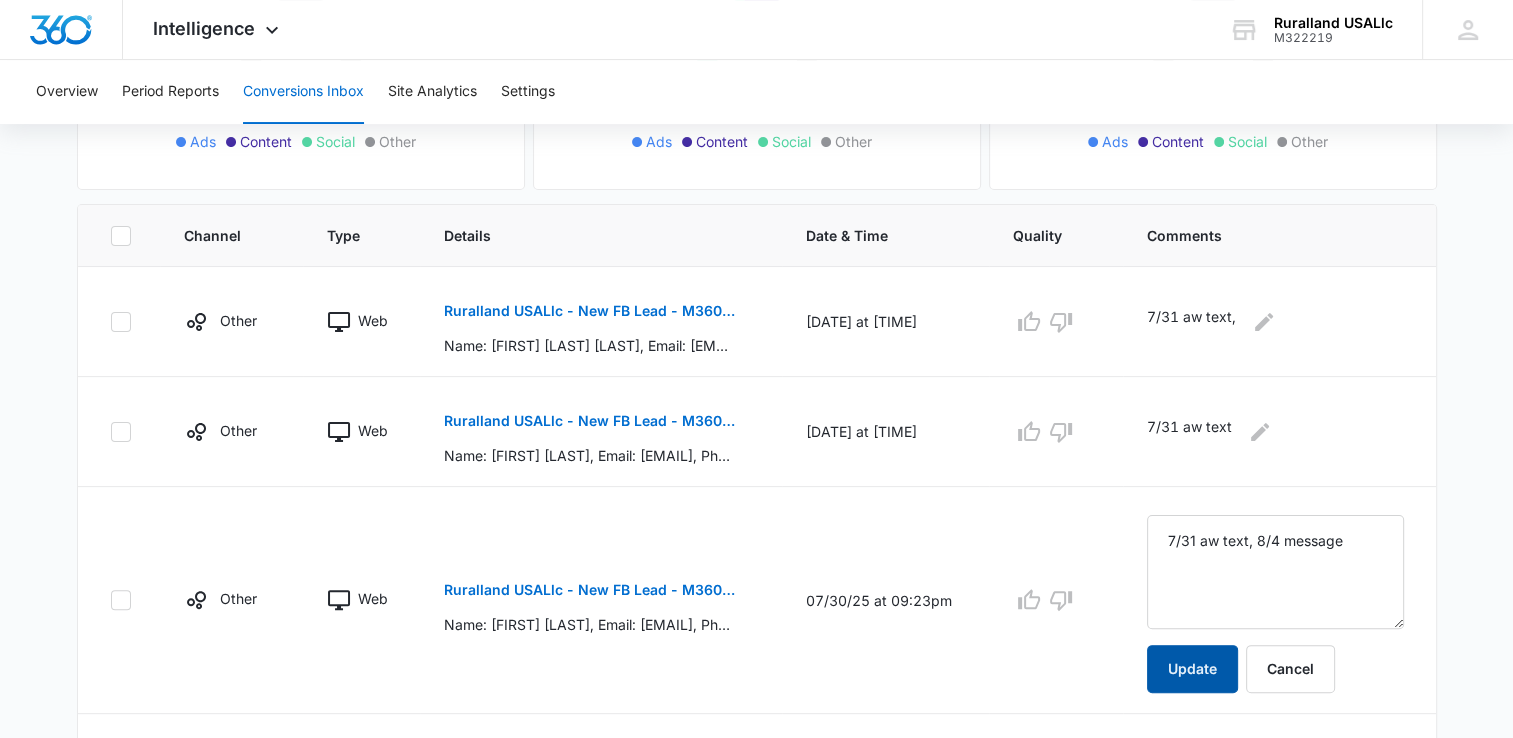 scroll, scrollTop: 351, scrollLeft: 0, axis: vertical 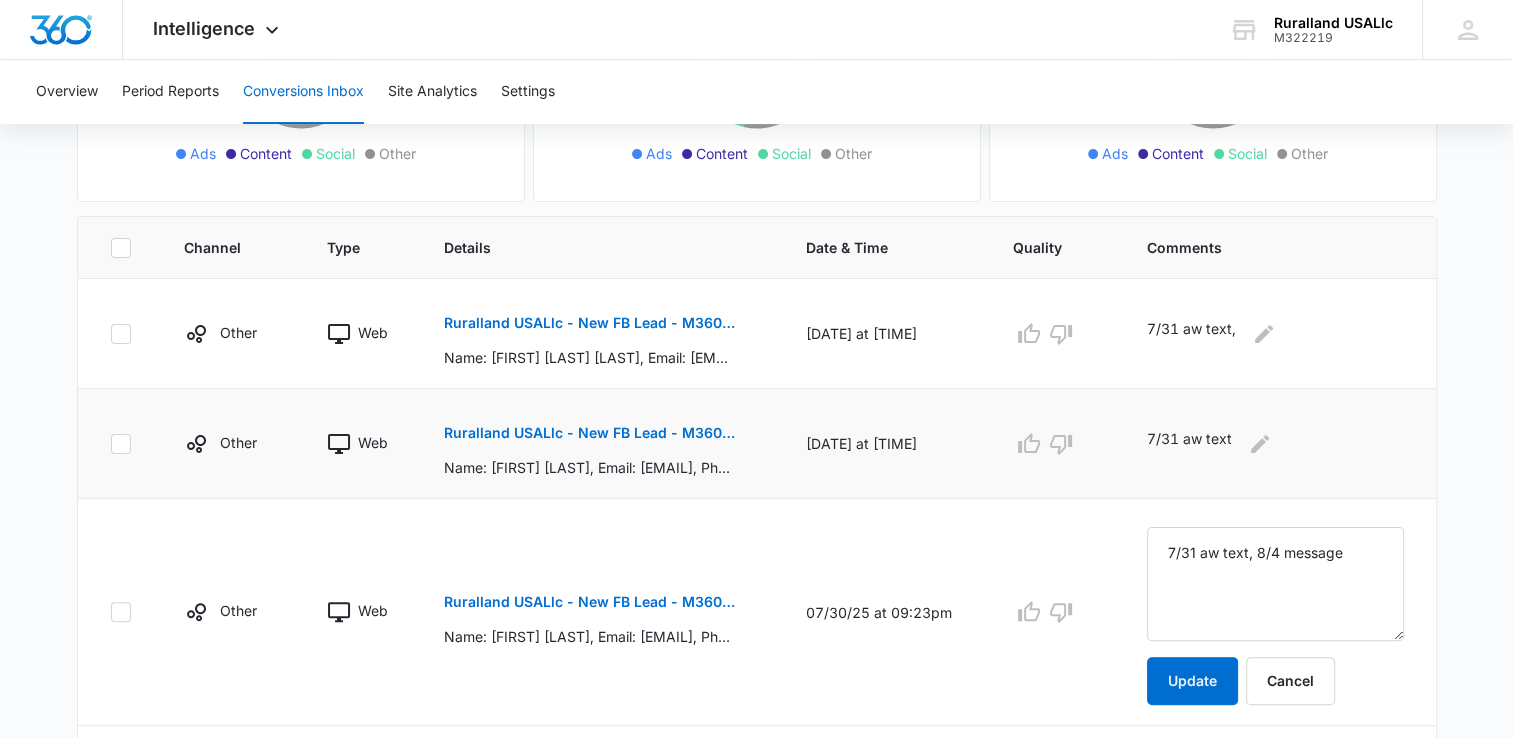 click on "Ruralland USALlc - New FB Lead - M360 Notificaion" at bounding box center [589, 433] 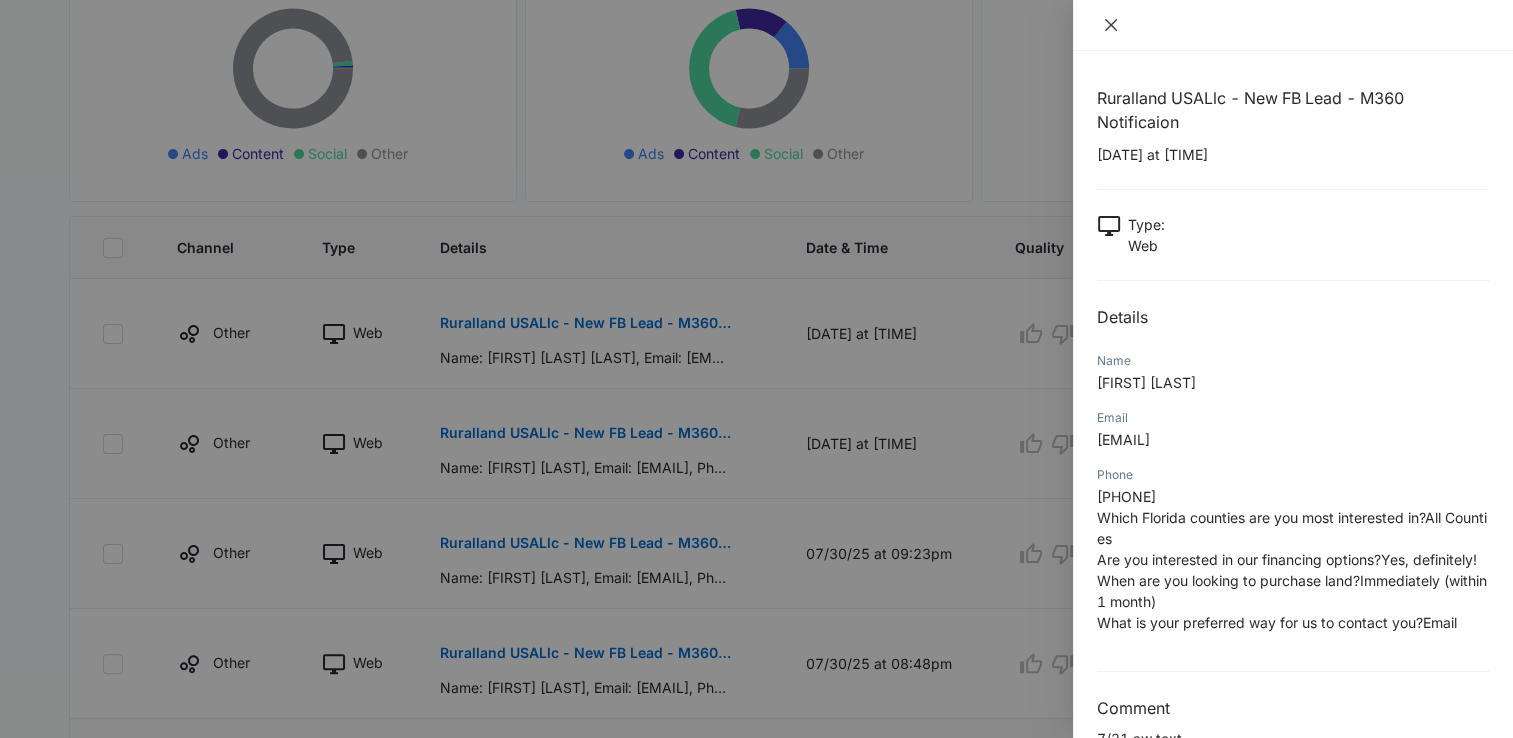 drag, startPoint x: 1108, startPoint y: 18, endPoint x: 1102, endPoint y: 31, distance: 14.3178215 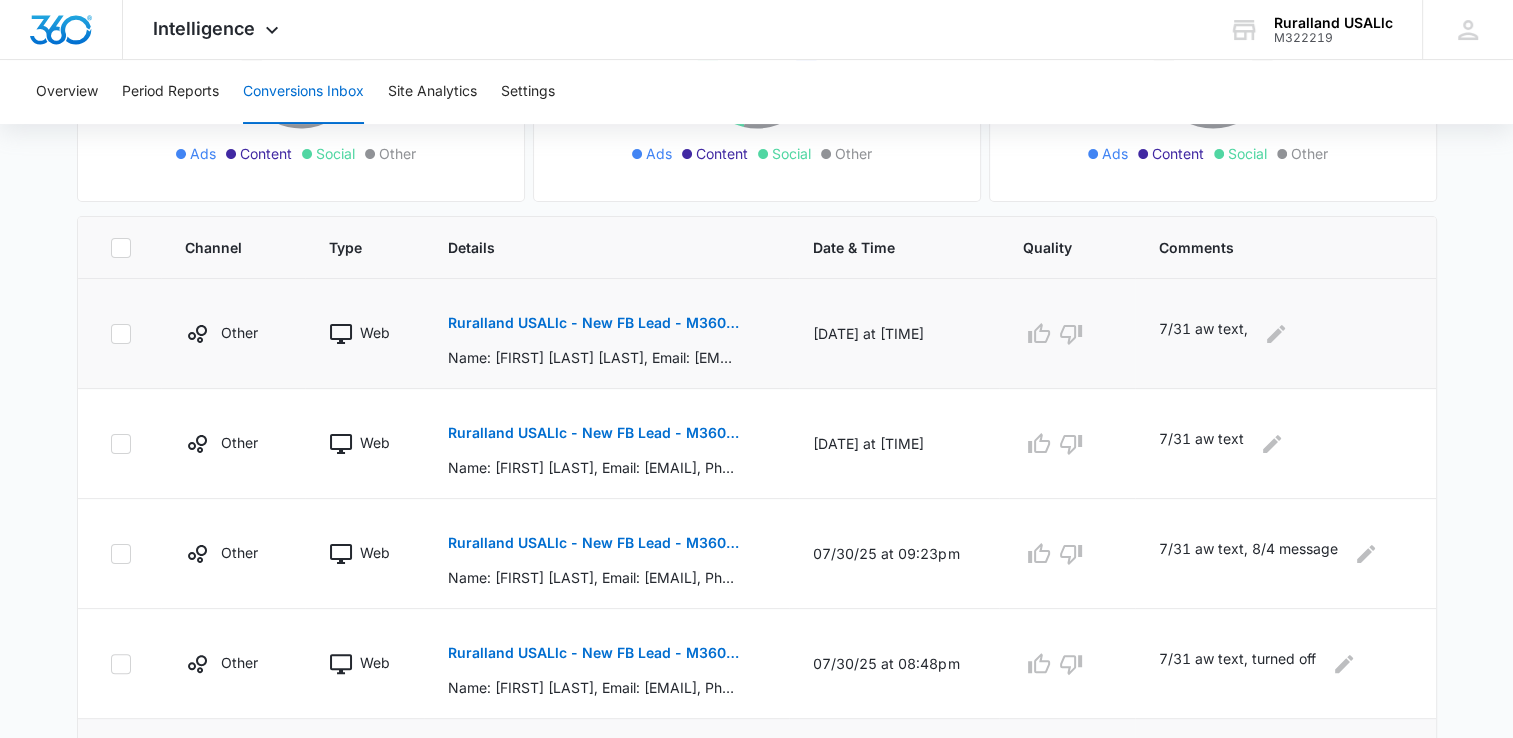 click on "Ruralland USALlc - New FB Lead - M360 Notificaion" at bounding box center [593, 323] 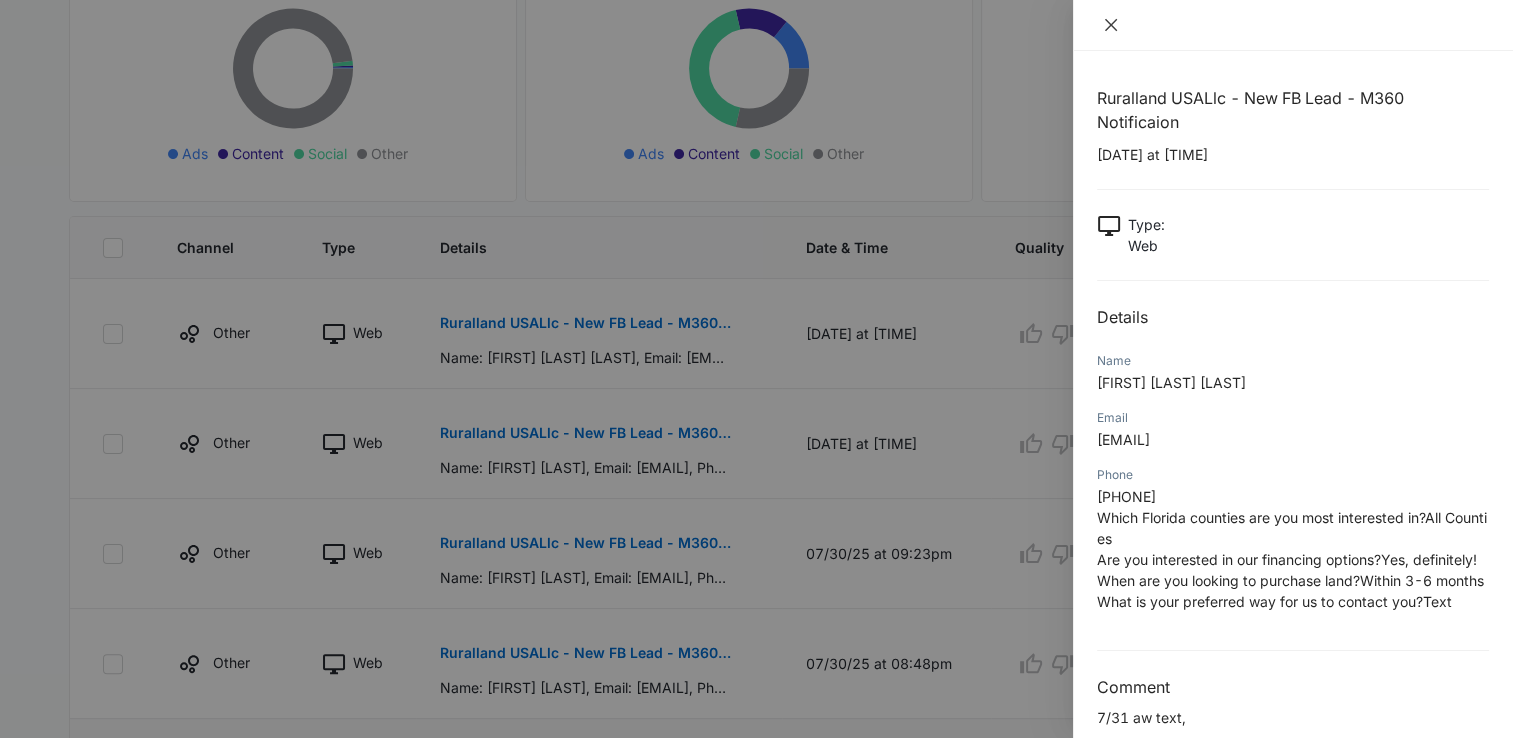 click 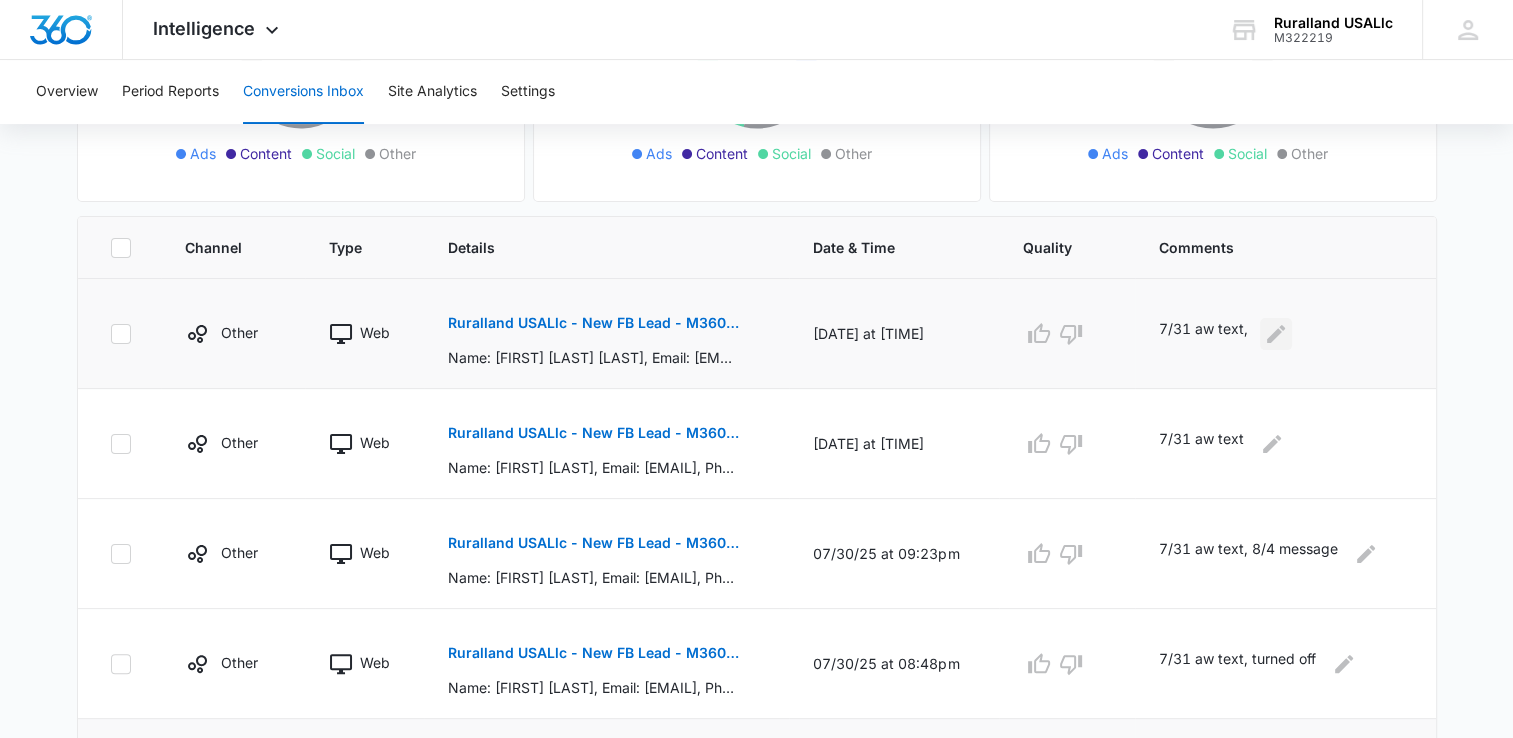 click 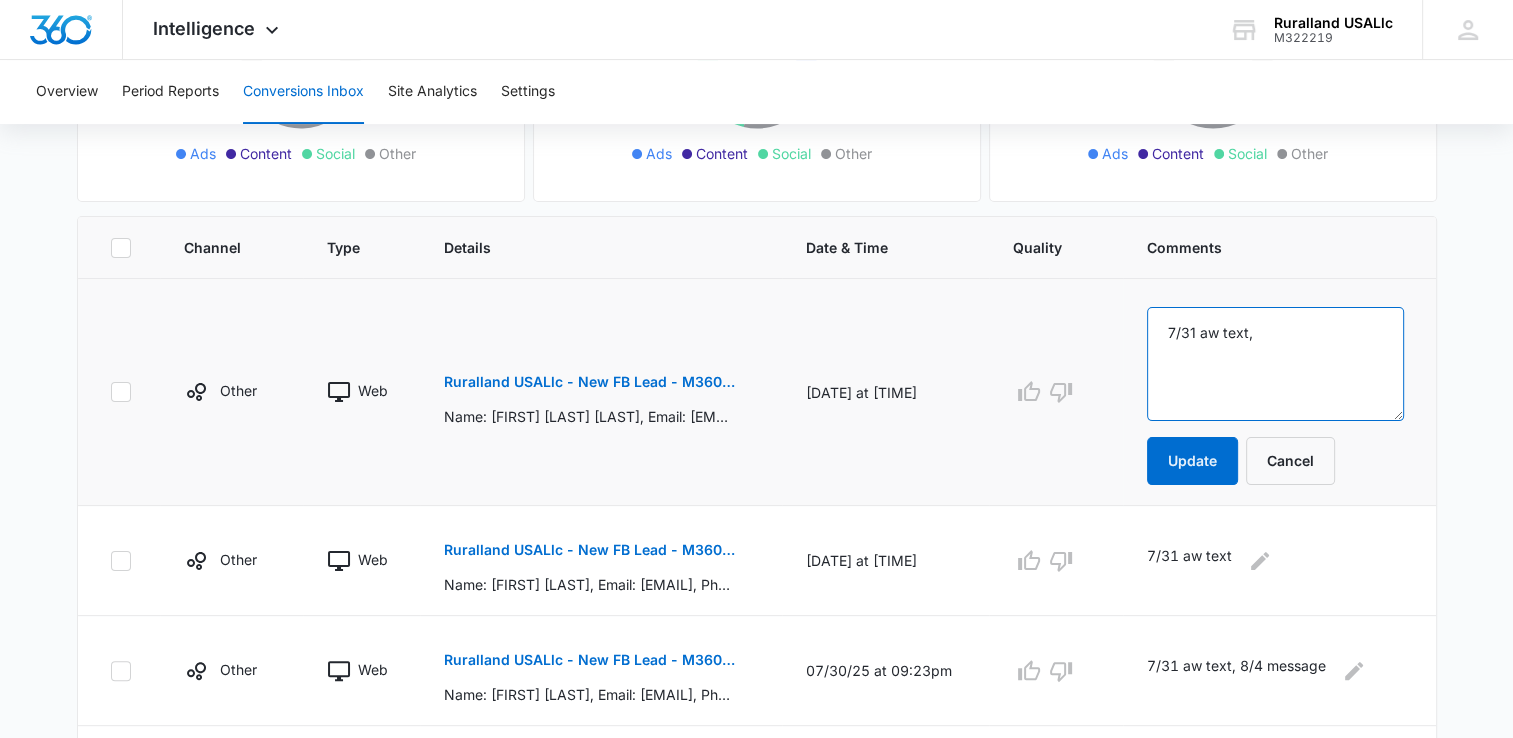 click on "7/31 aw text," at bounding box center (1275, 364) 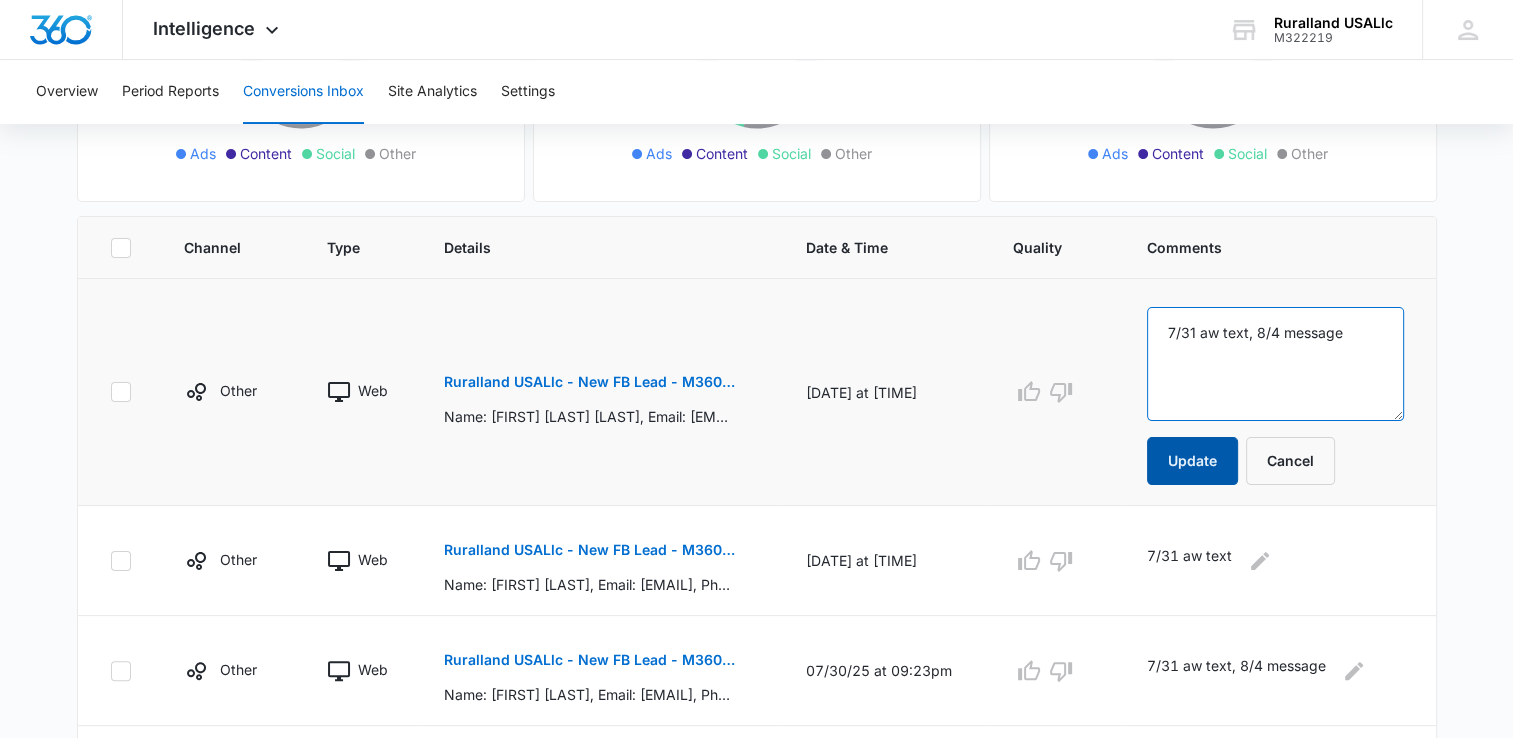 type on "7/31 aw text, 8/4 message" 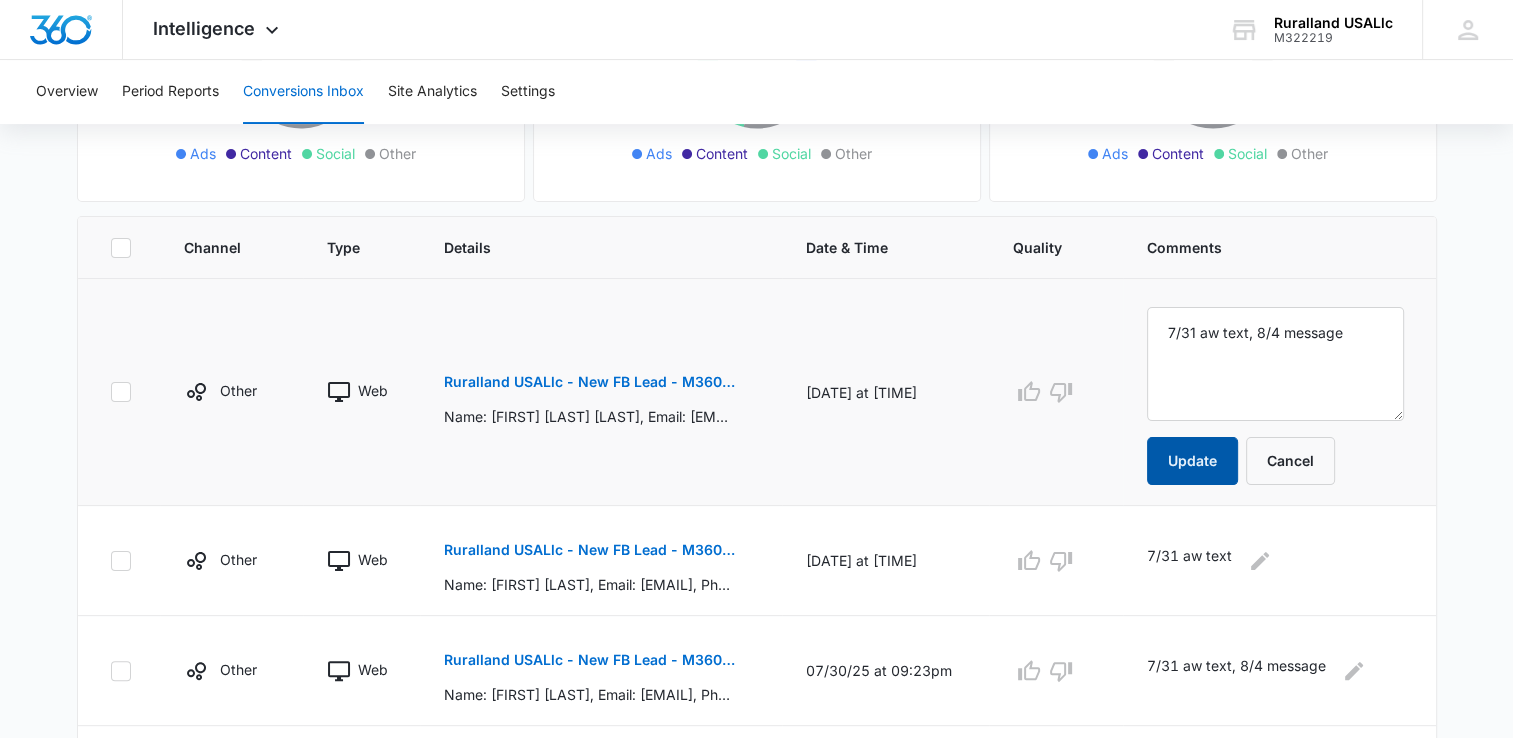 click on "Update" at bounding box center [1192, 461] 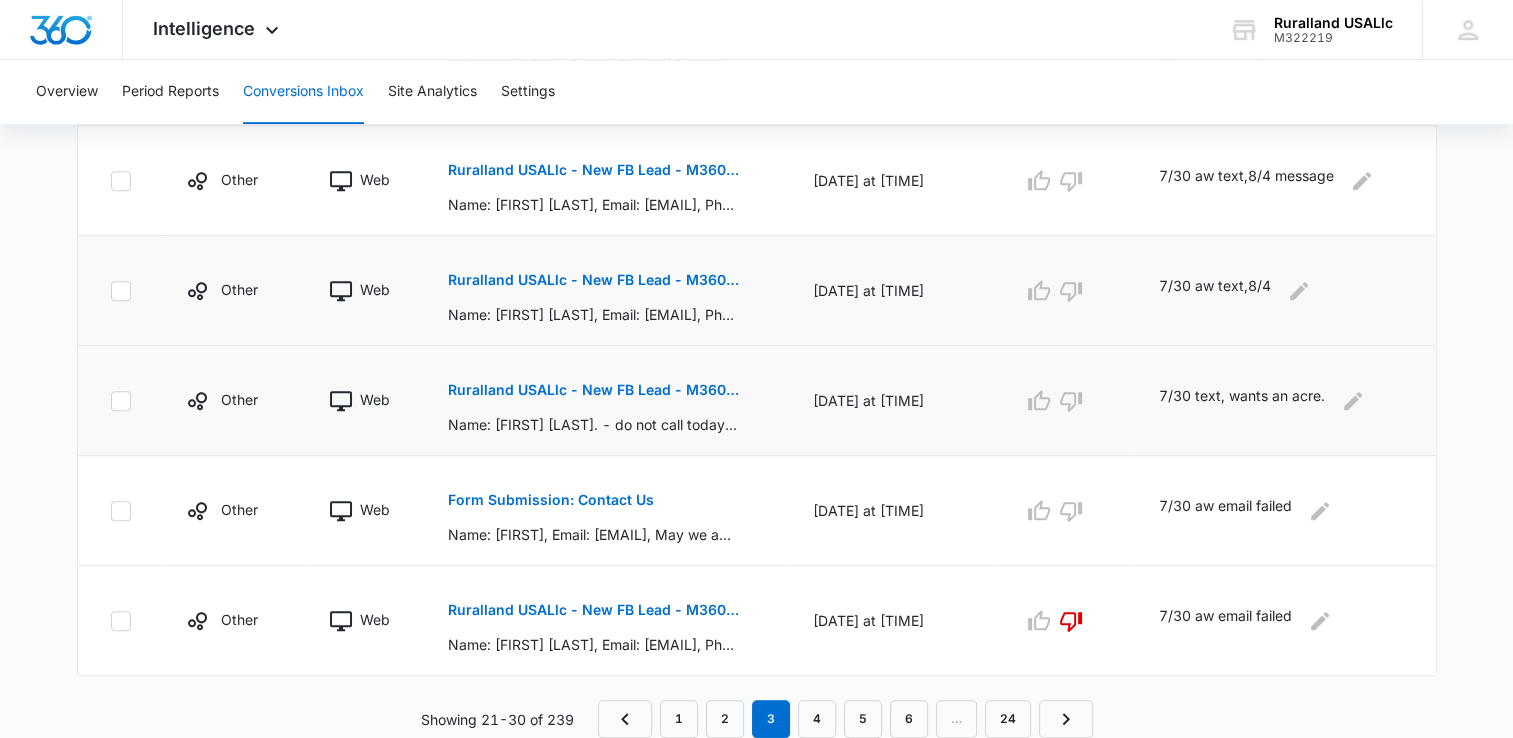 scroll, scrollTop: 1050, scrollLeft: 0, axis: vertical 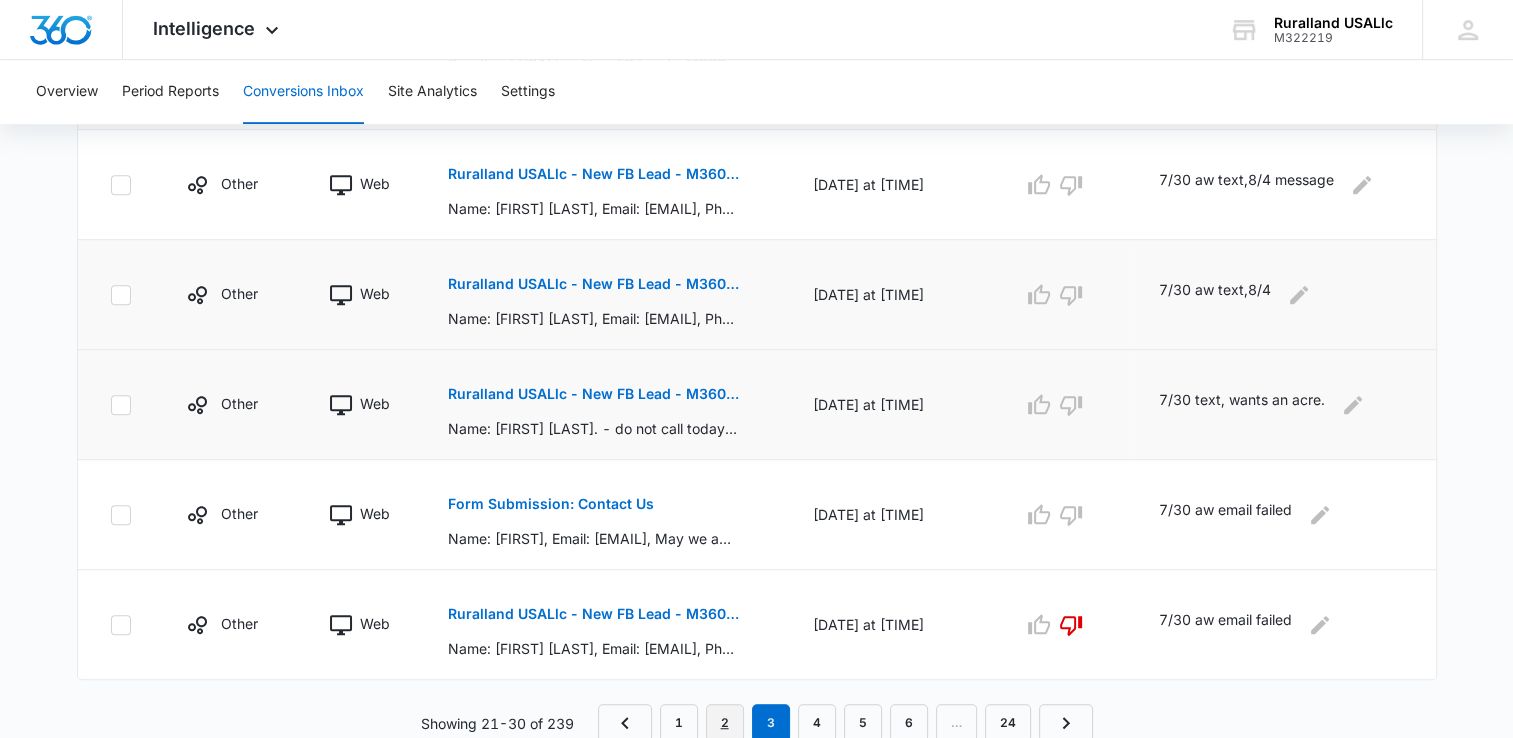 click on "2" at bounding box center [725, 723] 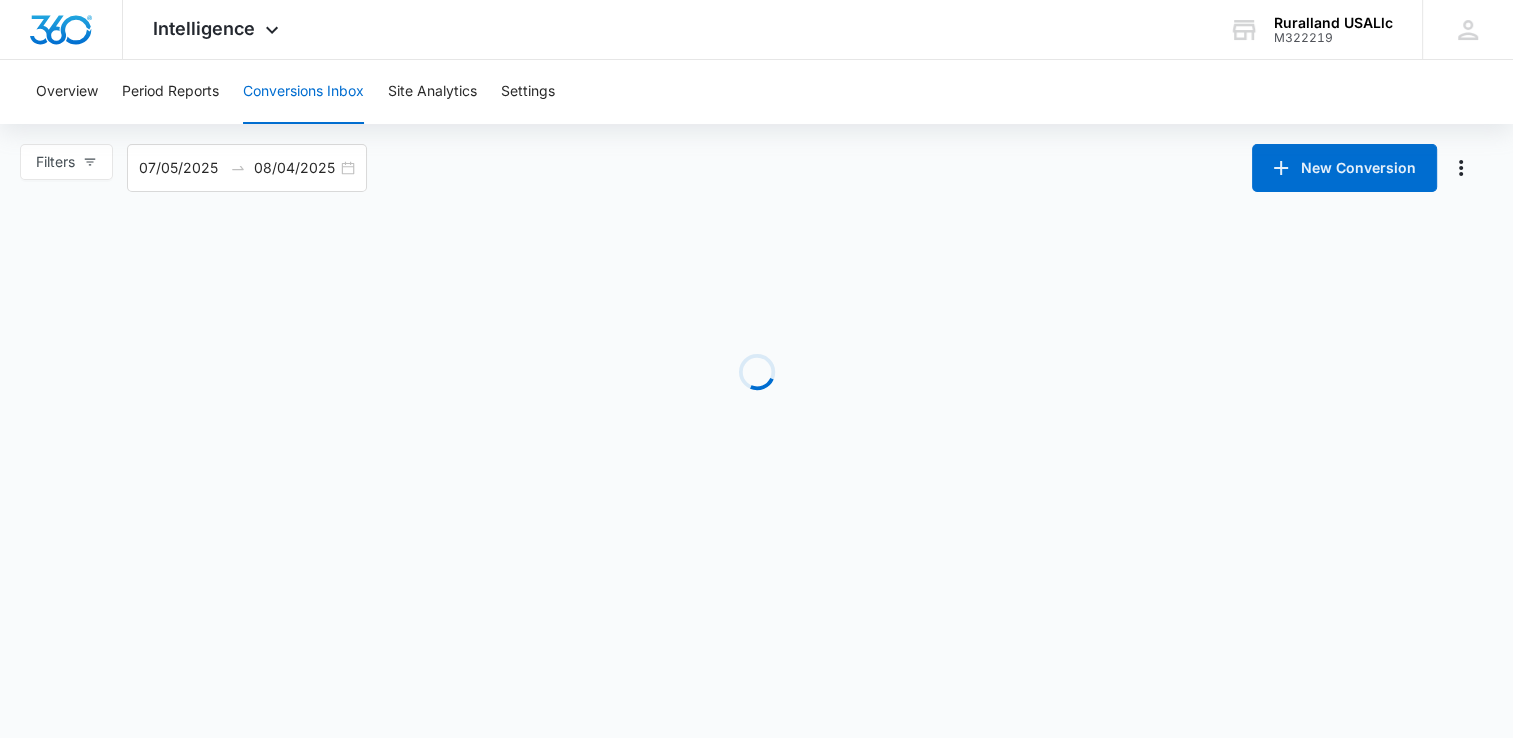 scroll, scrollTop: 0, scrollLeft: 0, axis: both 